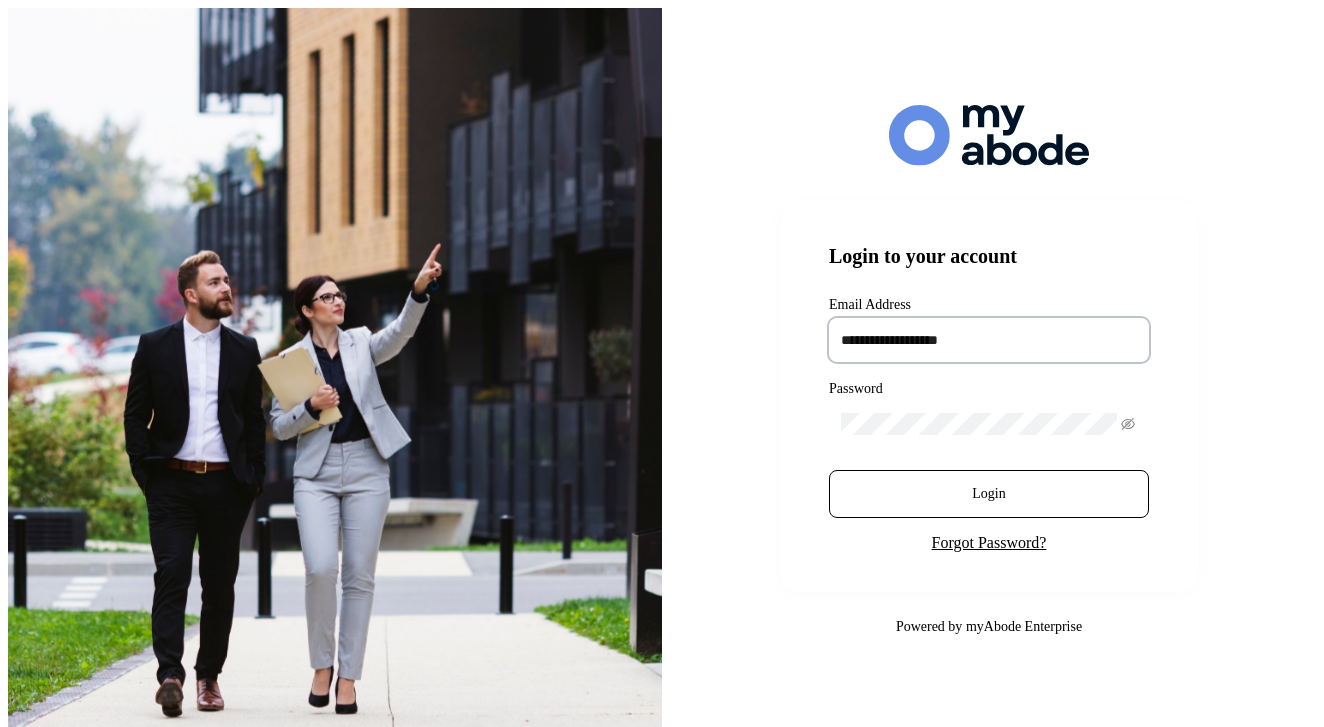scroll, scrollTop: 0, scrollLeft: 0, axis: both 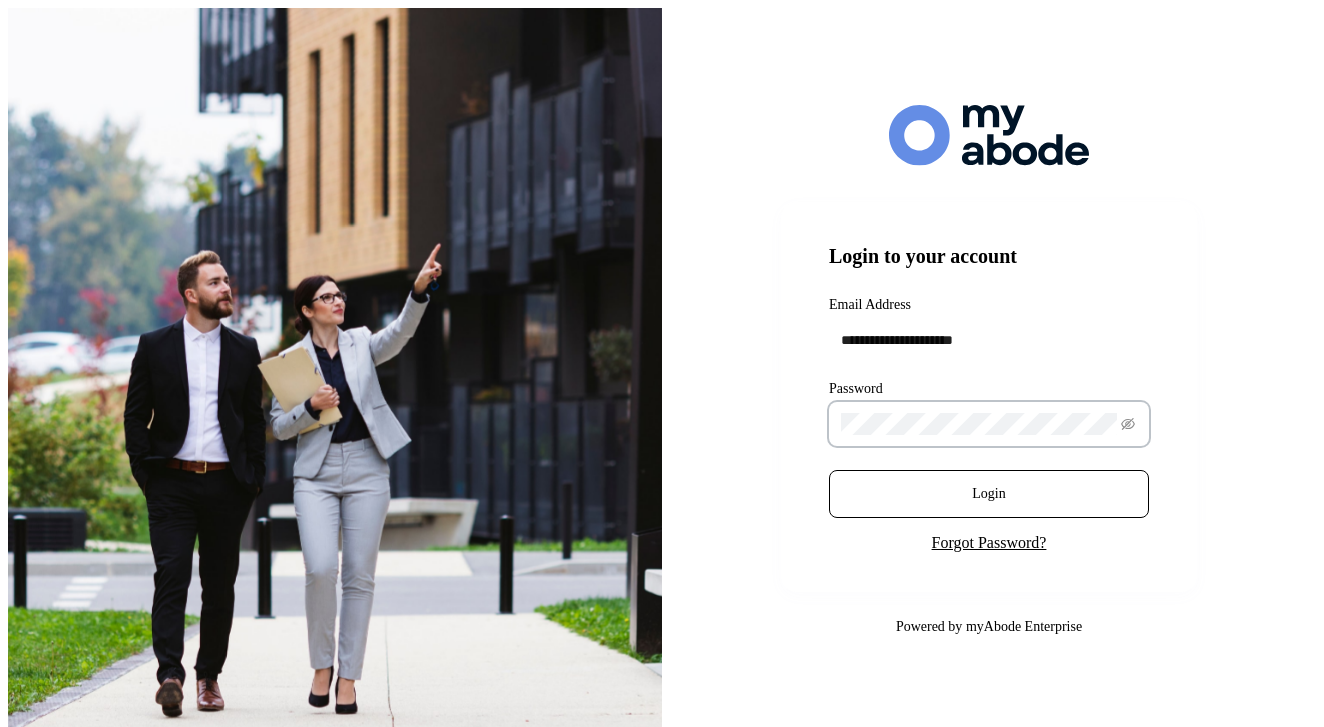 click on "Login" at bounding box center [989, 494] 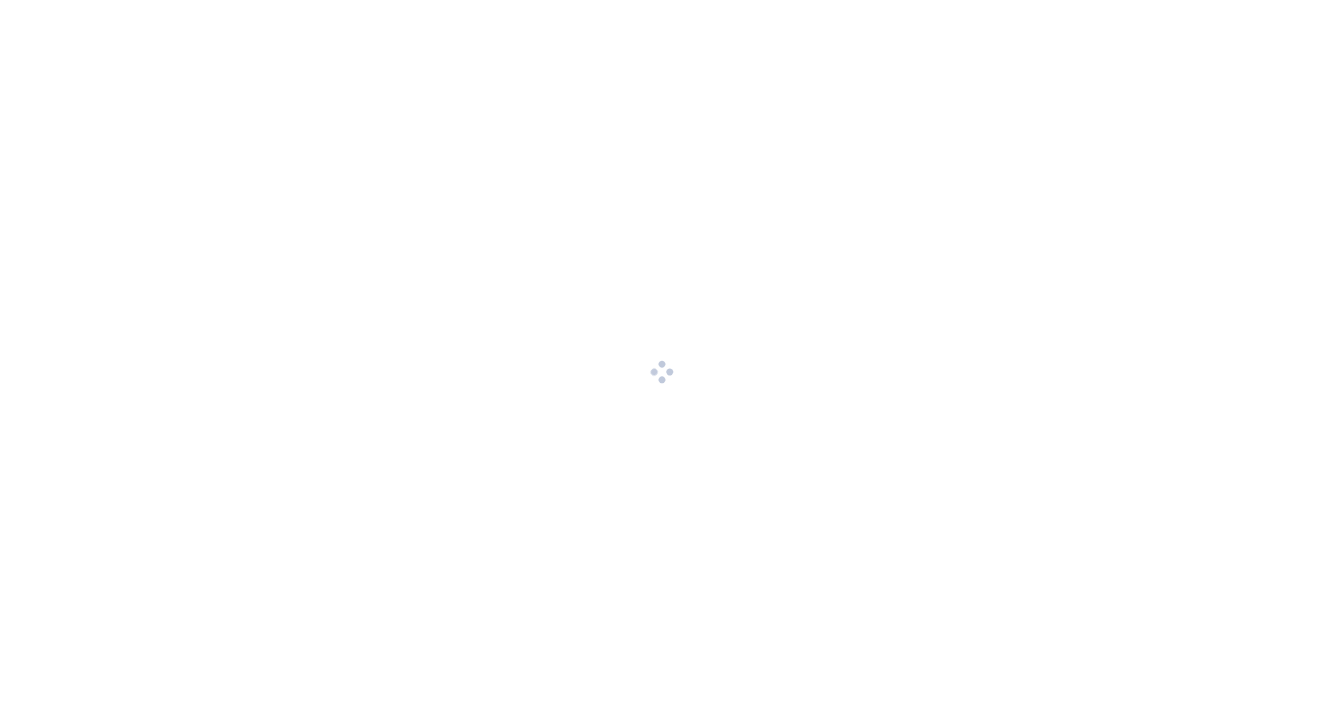 scroll, scrollTop: 0, scrollLeft: 0, axis: both 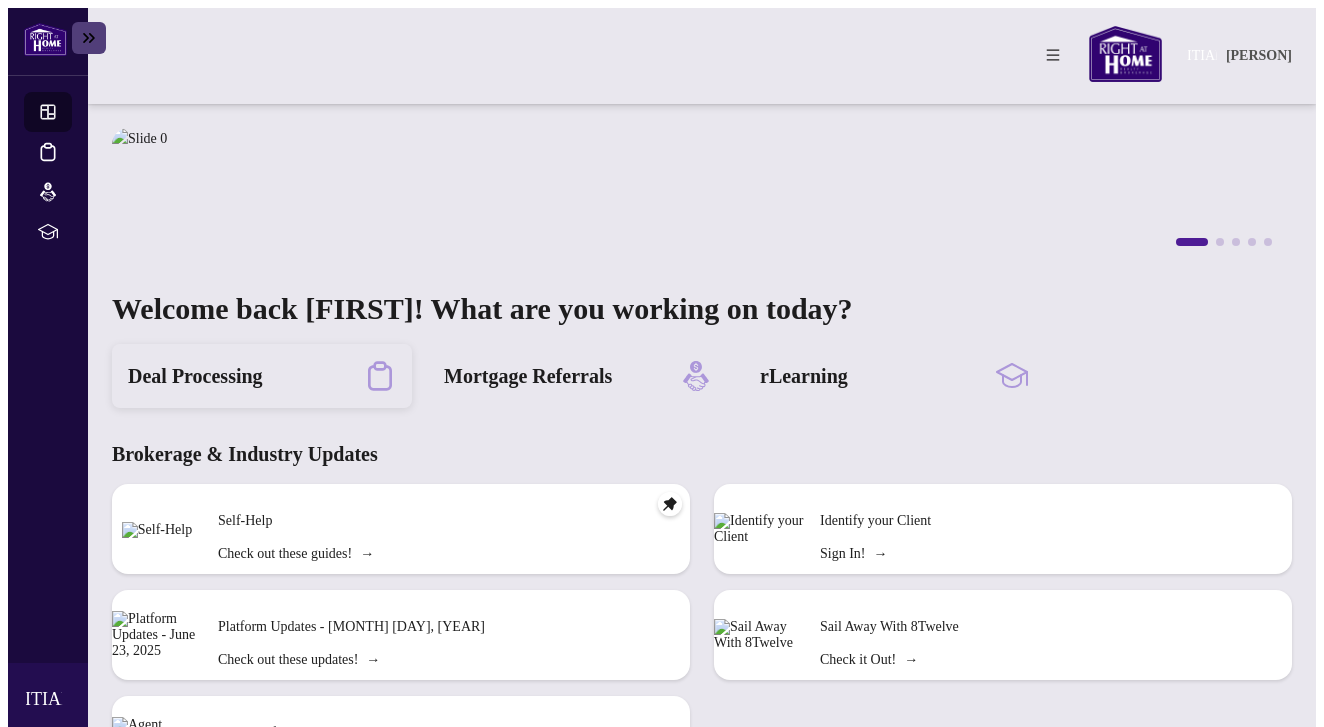 click on "Deal Processing" at bounding box center (195, 376) 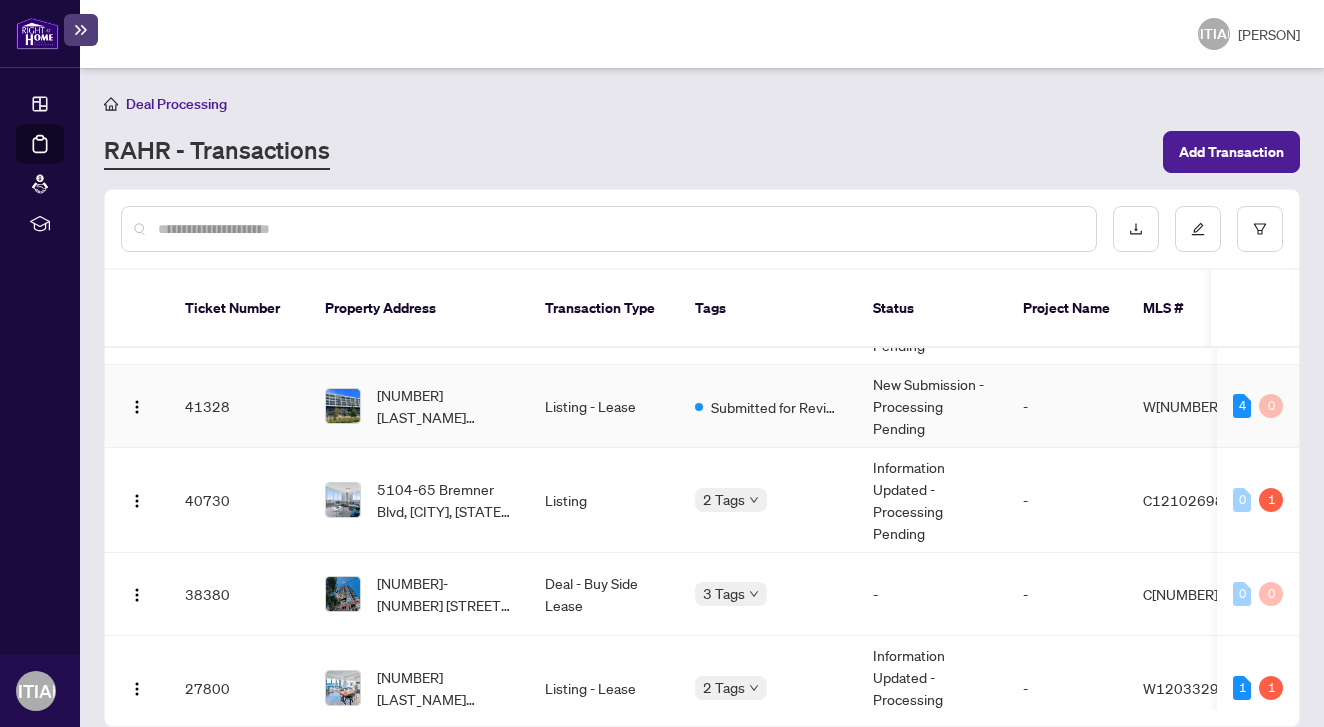 scroll, scrollTop: 68, scrollLeft: 2, axis: both 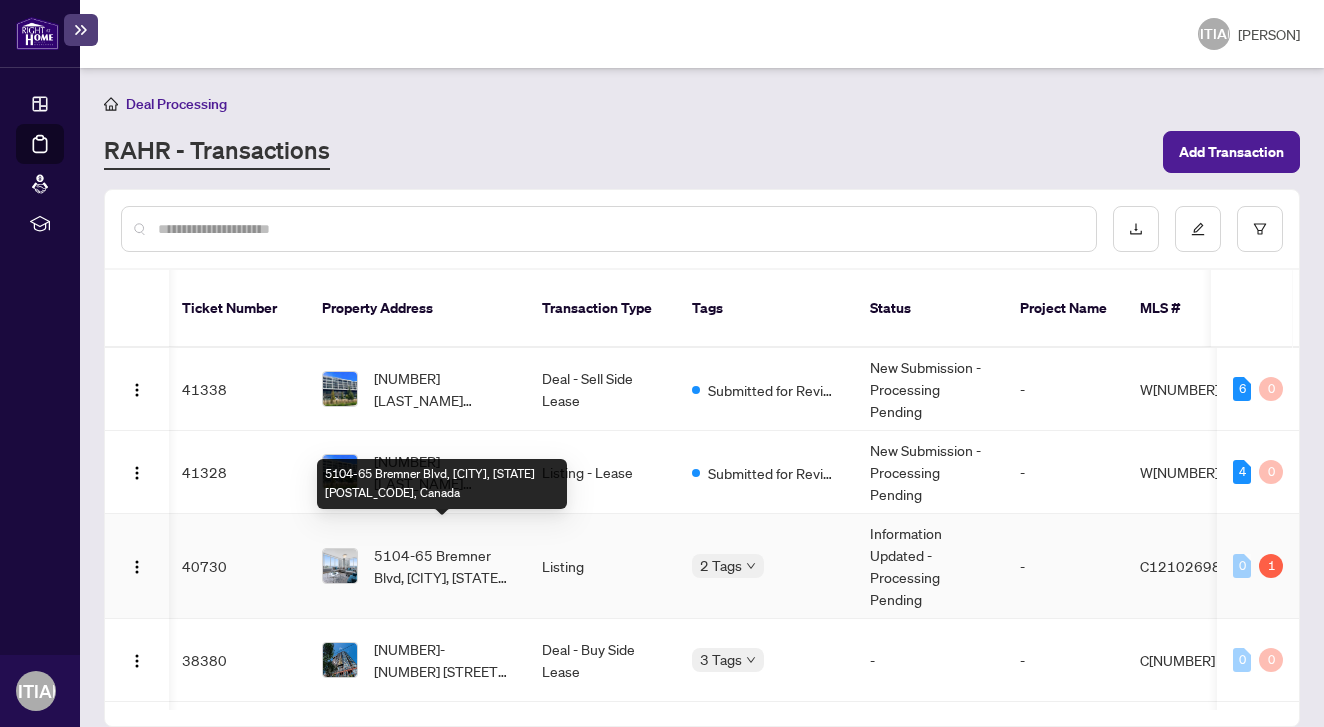 click on "5104-65 Bremner Blvd, [CITY], [STATE] [POSTAL_CODE], Canada" at bounding box center (442, 566) 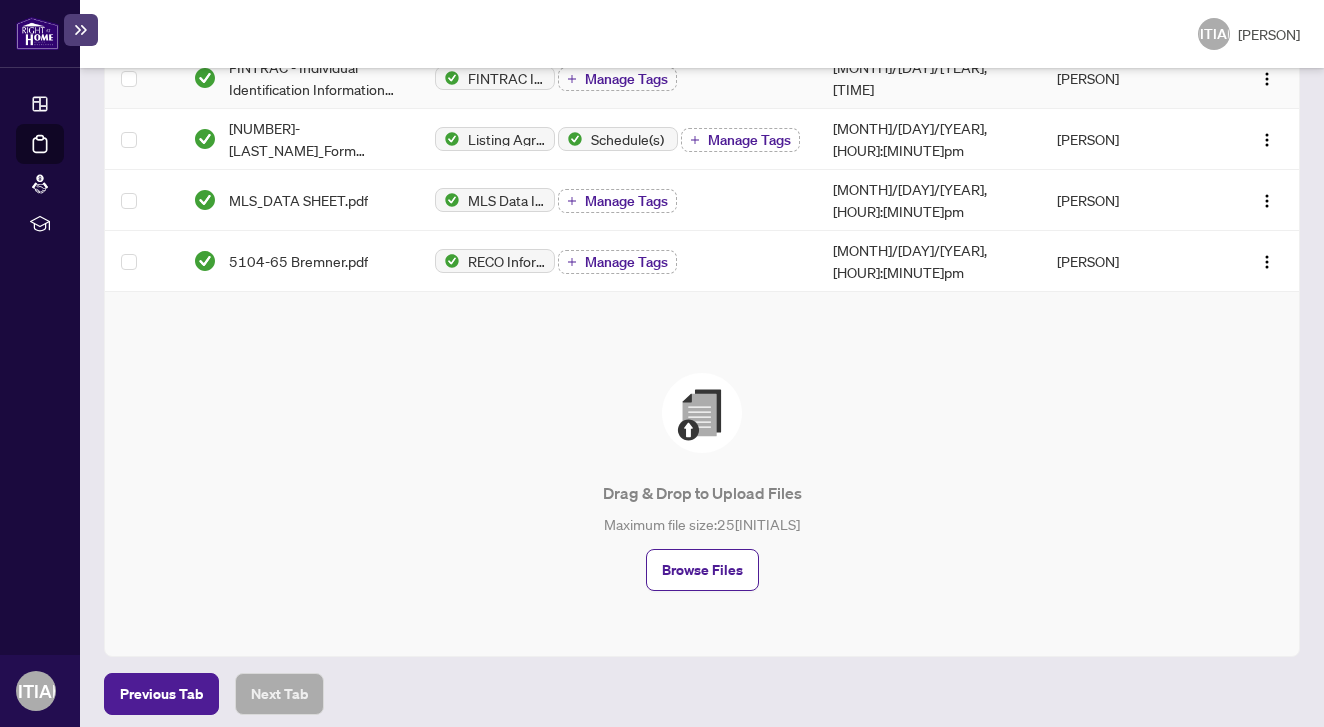 scroll, scrollTop: 424, scrollLeft: 0, axis: vertical 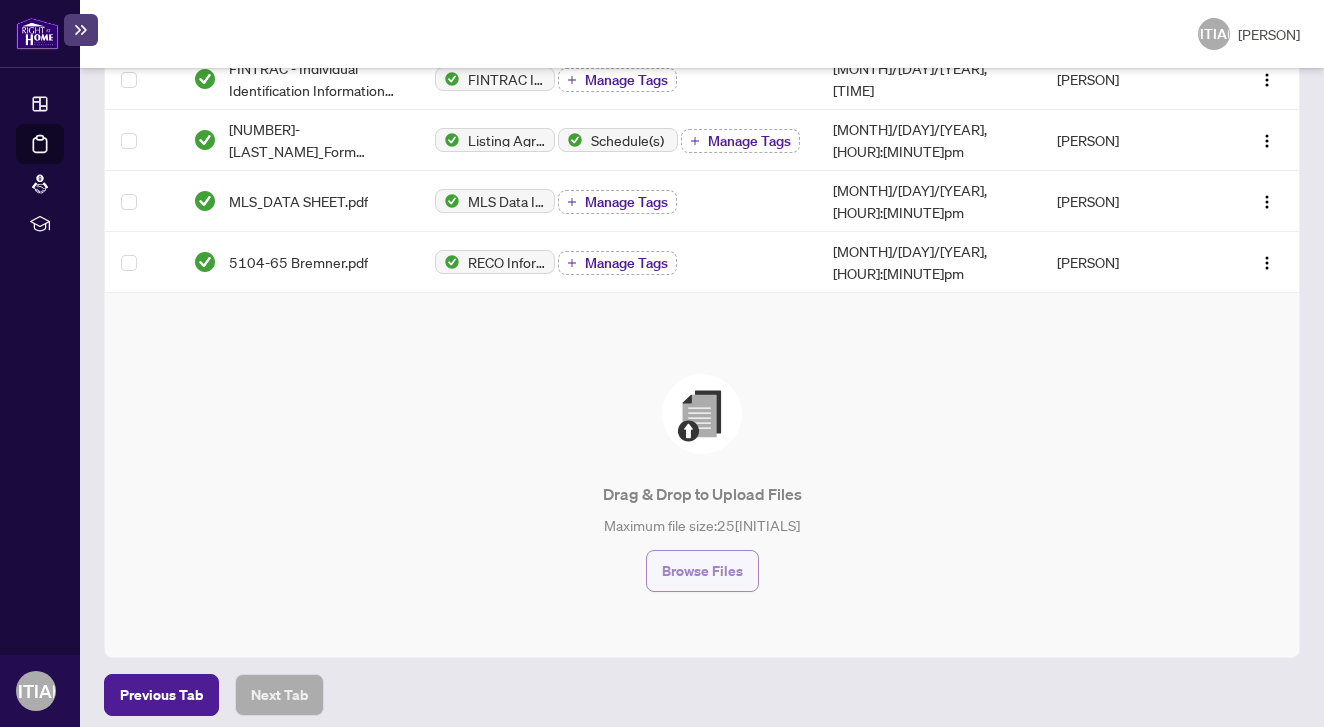 click on "Browse Files" at bounding box center (702, 571) 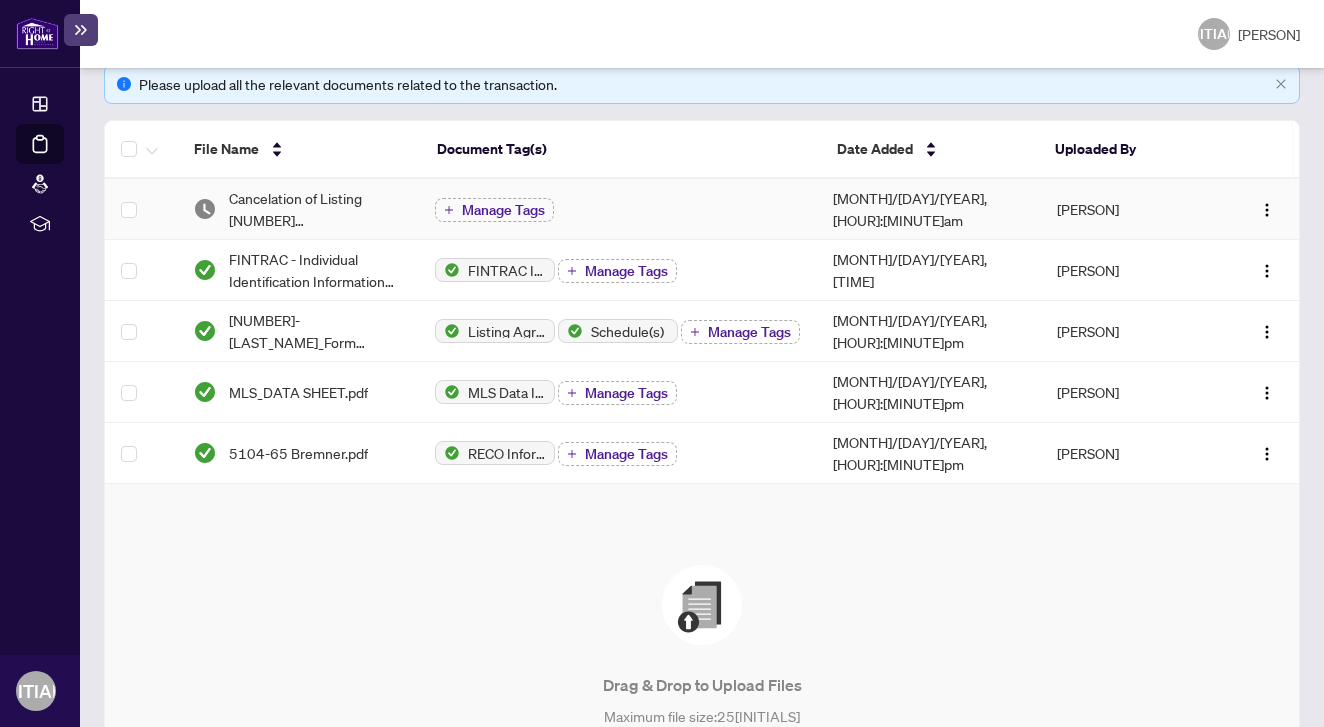 scroll, scrollTop: 296, scrollLeft: 0, axis: vertical 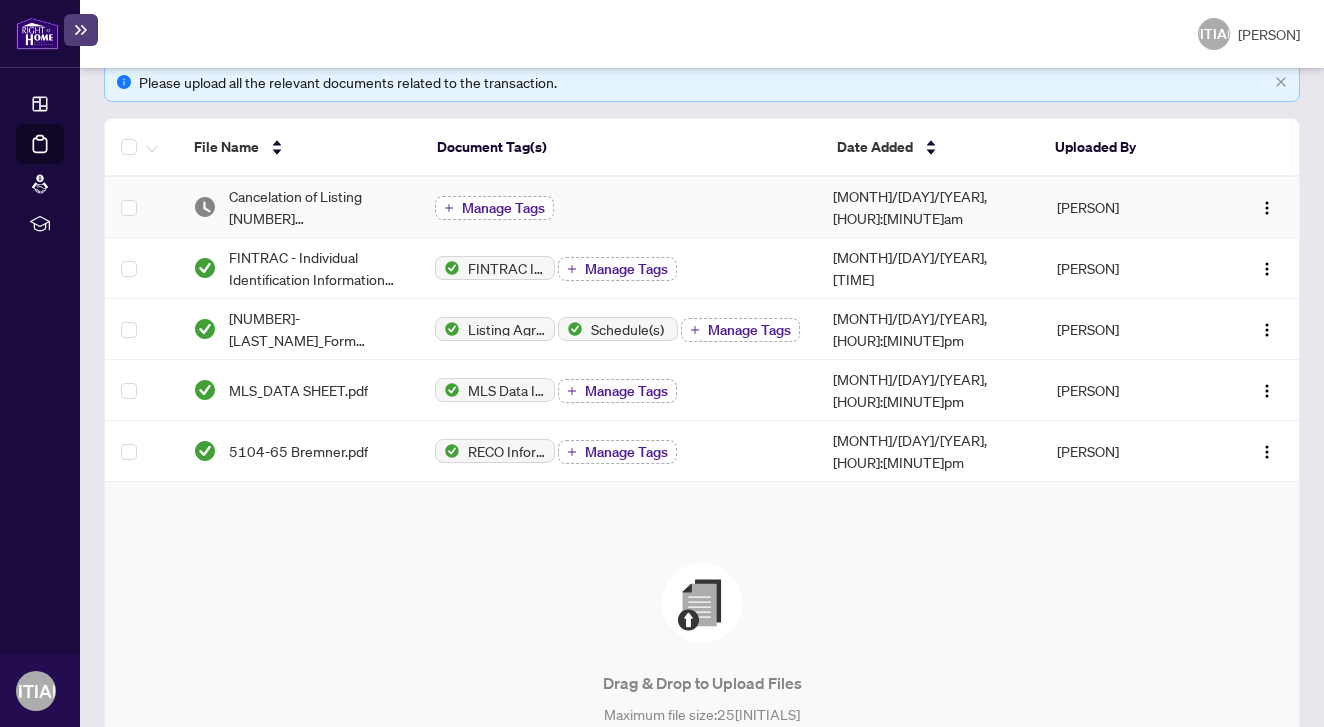click on "Manage Tags" at bounding box center (503, 208) 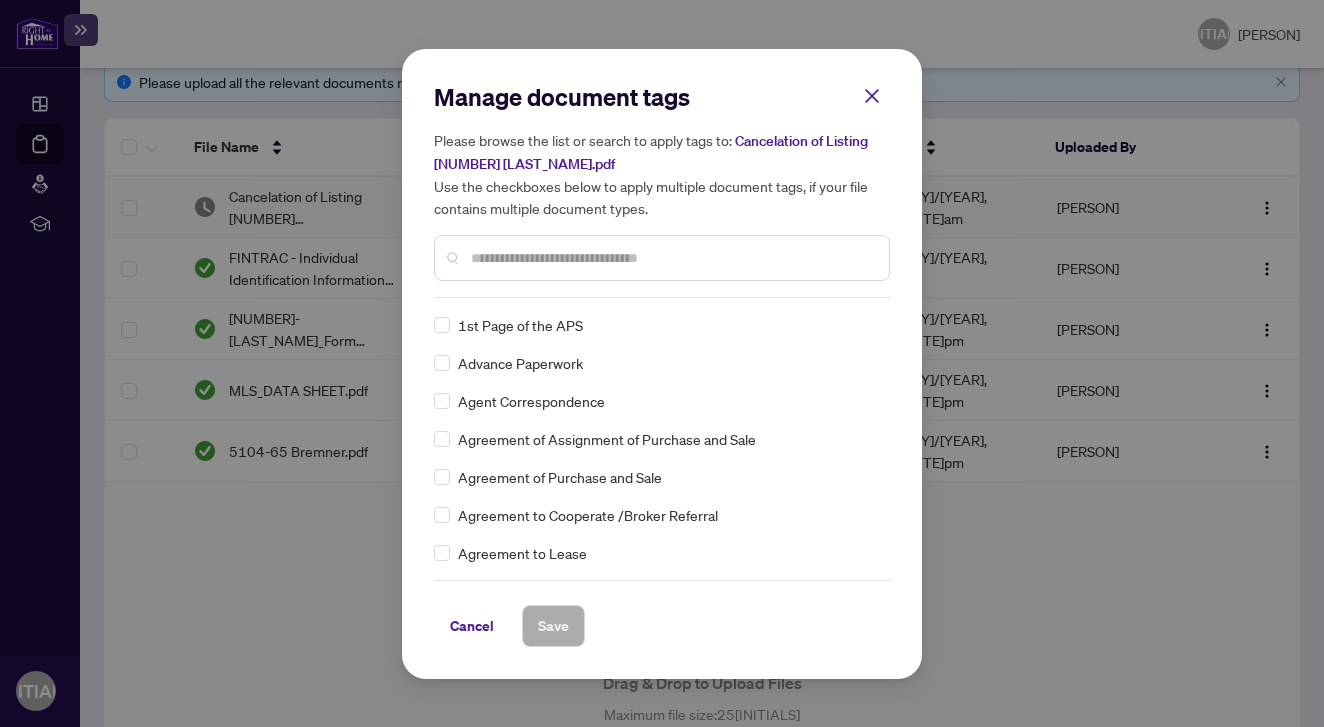 click on "Manage document tags Please browse the list or search to apply tags to:   Cancelation of Listing 65 Bremner.pdf   Use the checkboxes below to apply multiple document tags, if your file contains multiple document types." at bounding box center (662, 189) 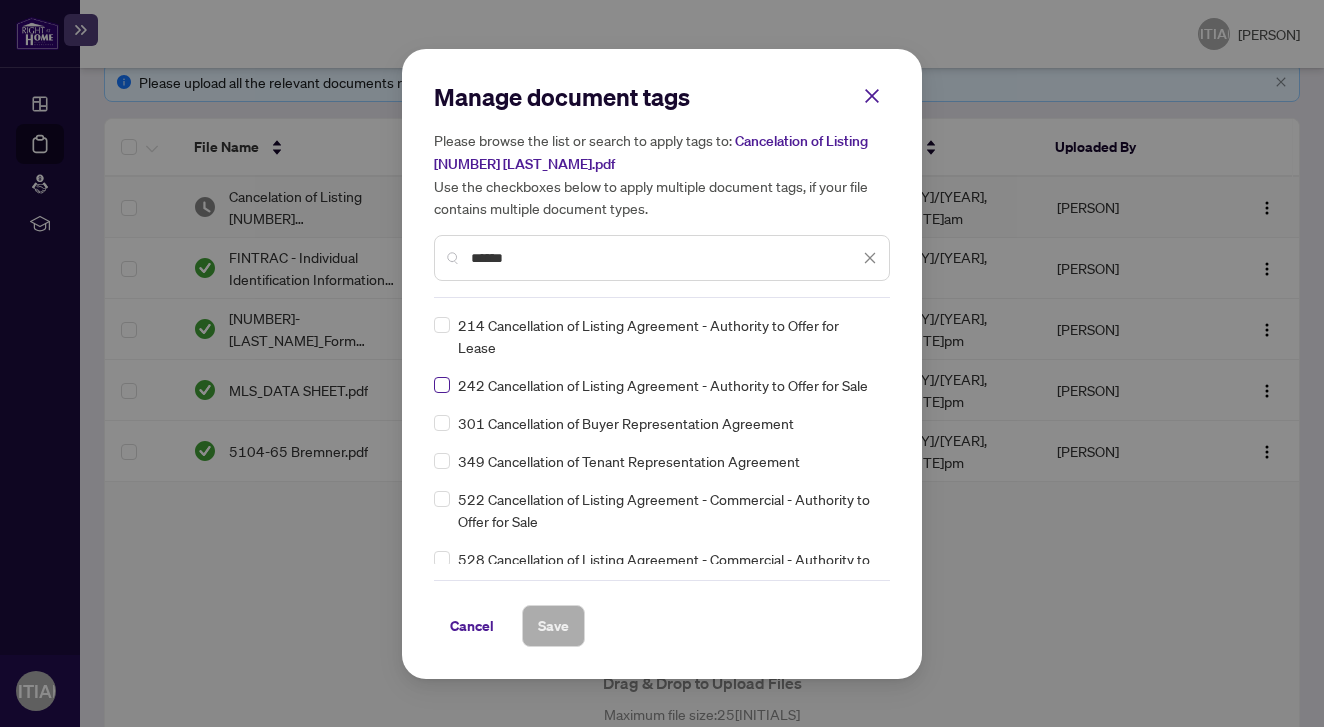 type on "******" 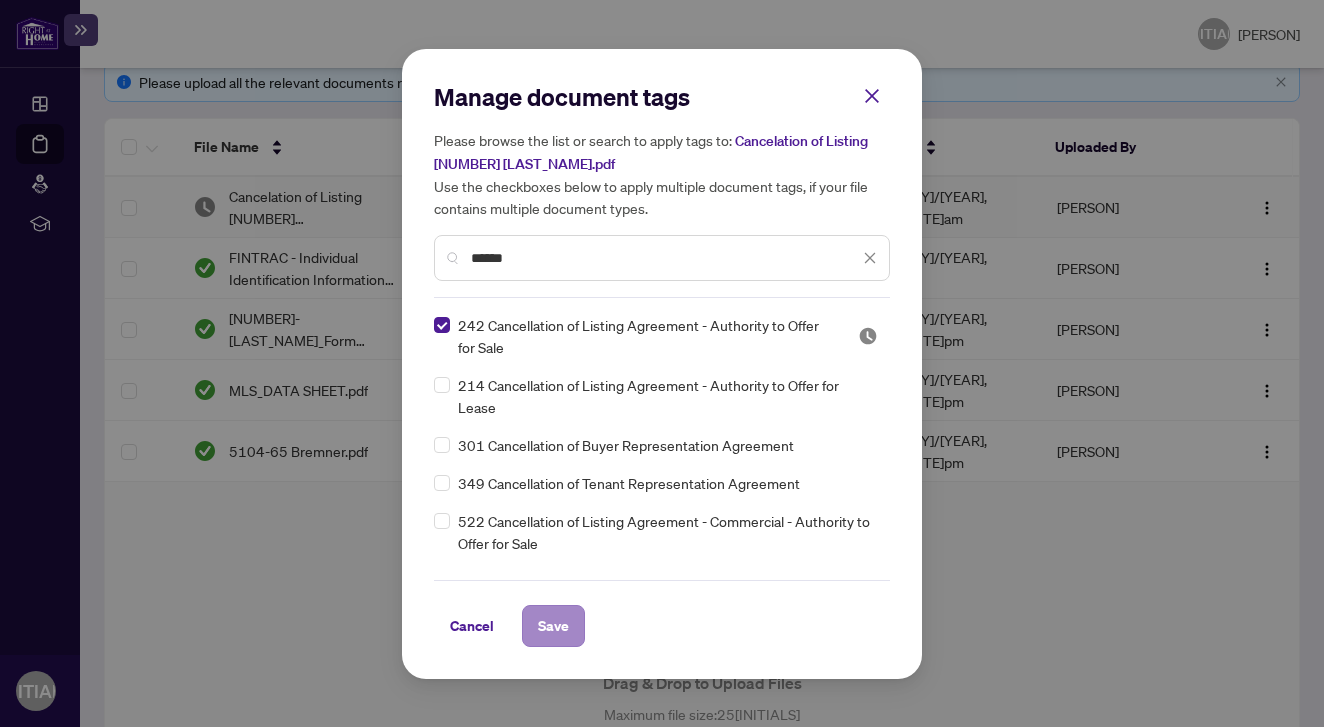 click on "Save" at bounding box center [553, 626] 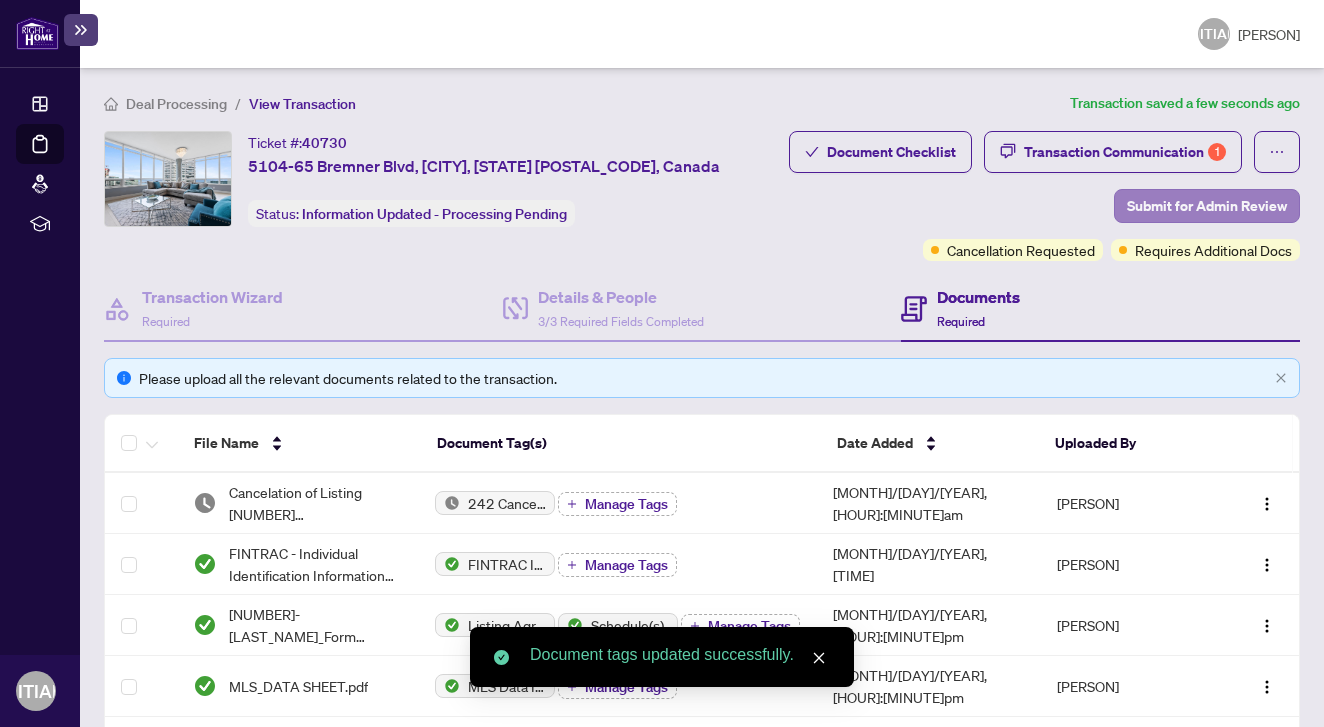 scroll, scrollTop: 0, scrollLeft: 0, axis: both 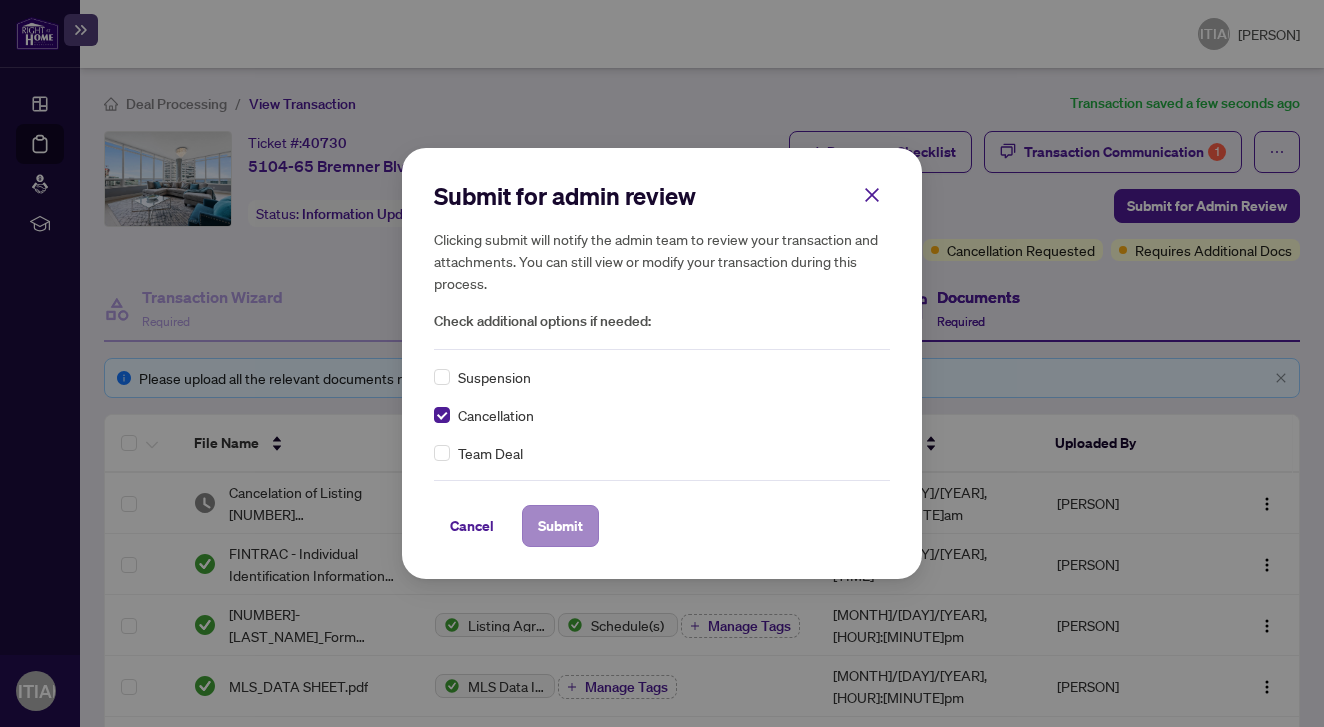 click on "Submit" at bounding box center [0, 0] 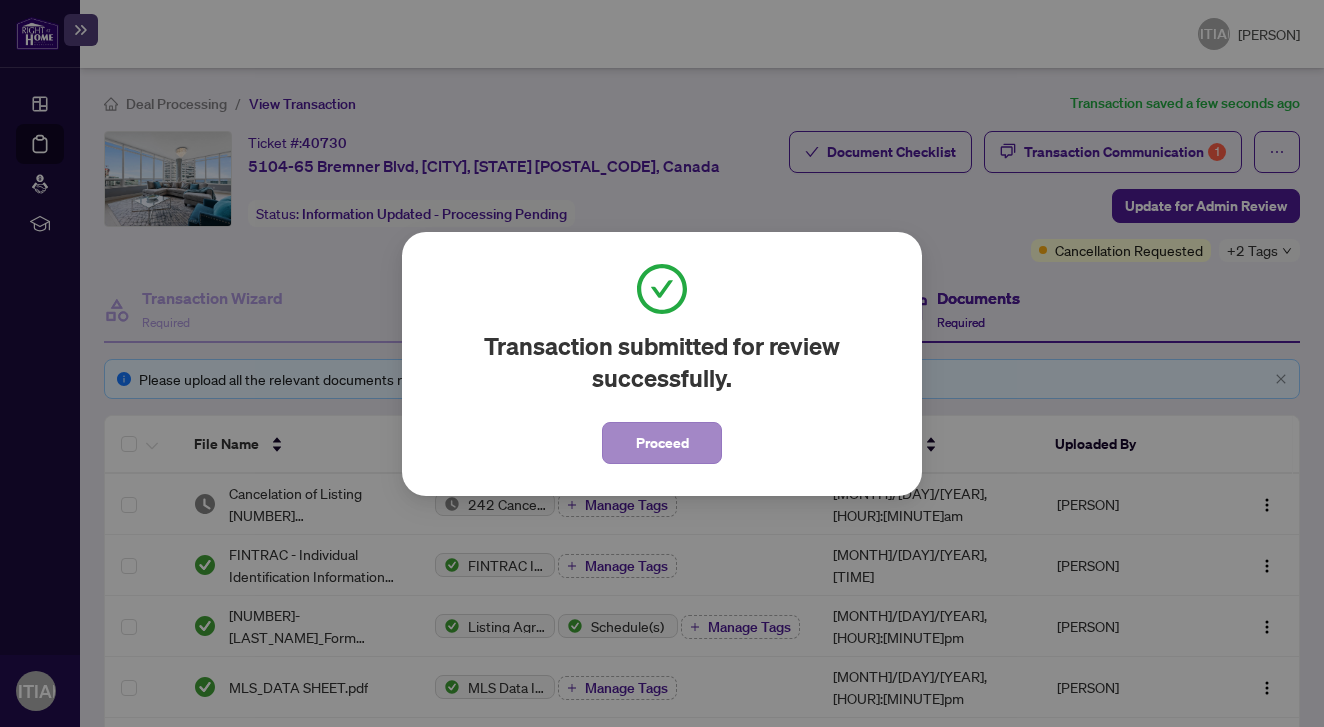 click on "Proceed" at bounding box center [662, 443] 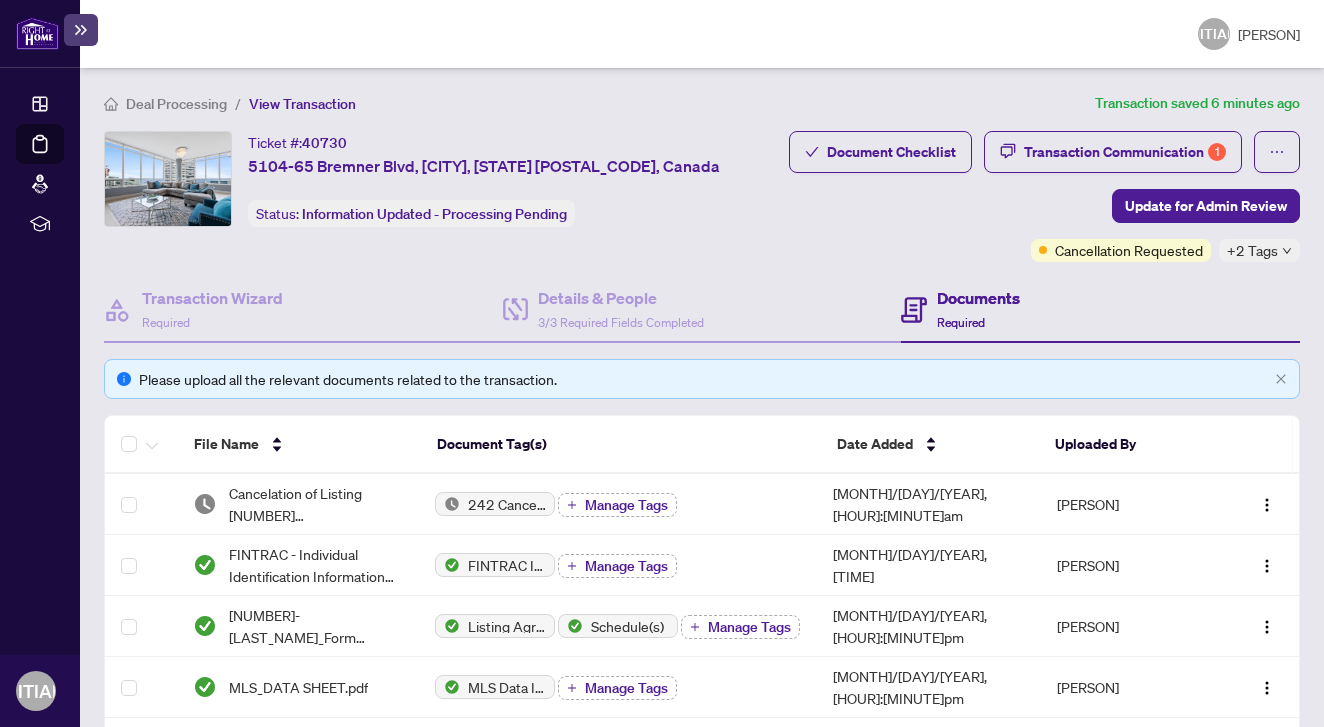 scroll, scrollTop: 0, scrollLeft: 0, axis: both 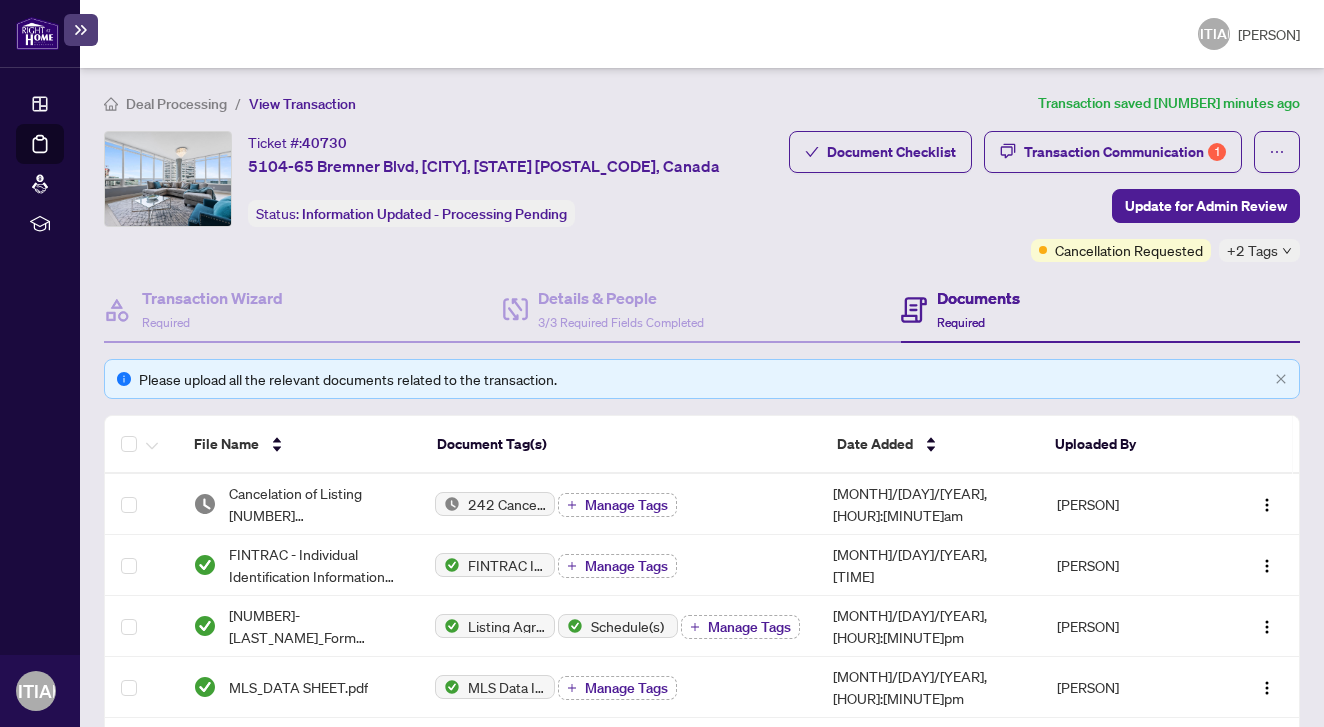 click at bounding box center [37, 33] 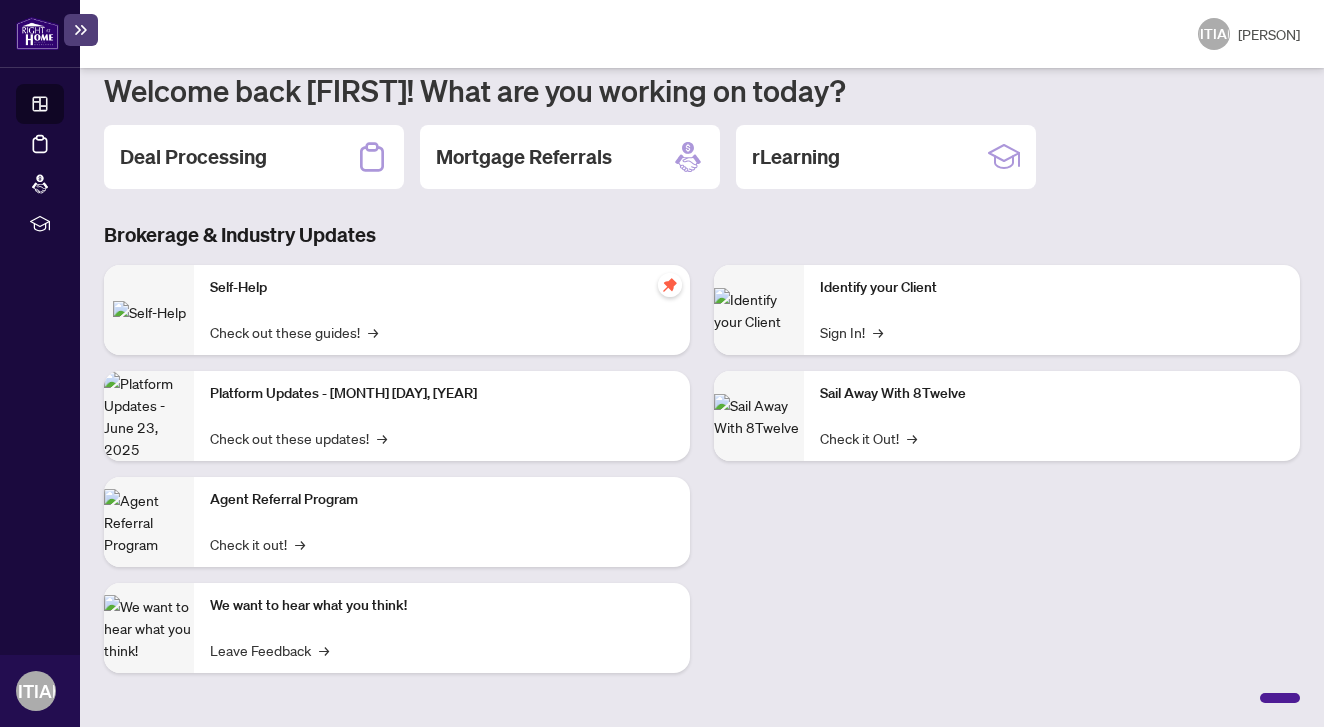 scroll, scrollTop: 183, scrollLeft: 0, axis: vertical 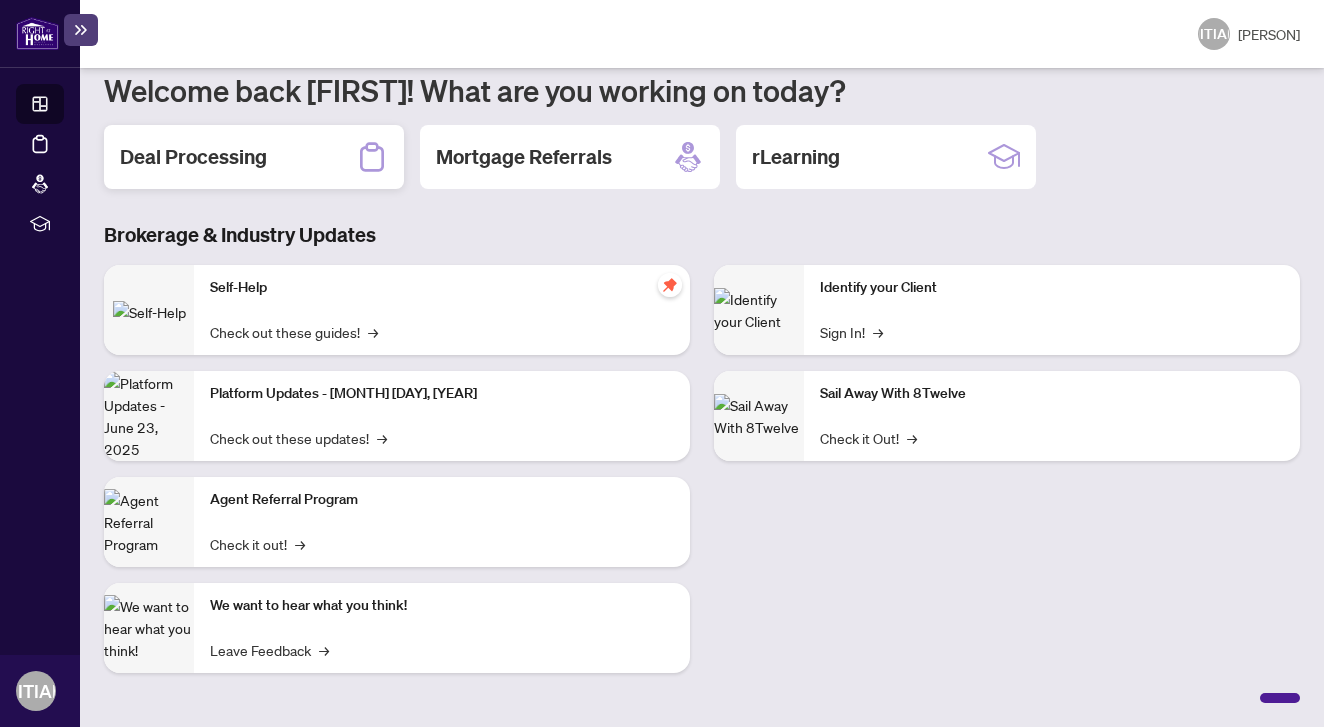 click on "Deal Processing" at bounding box center (254, 157) 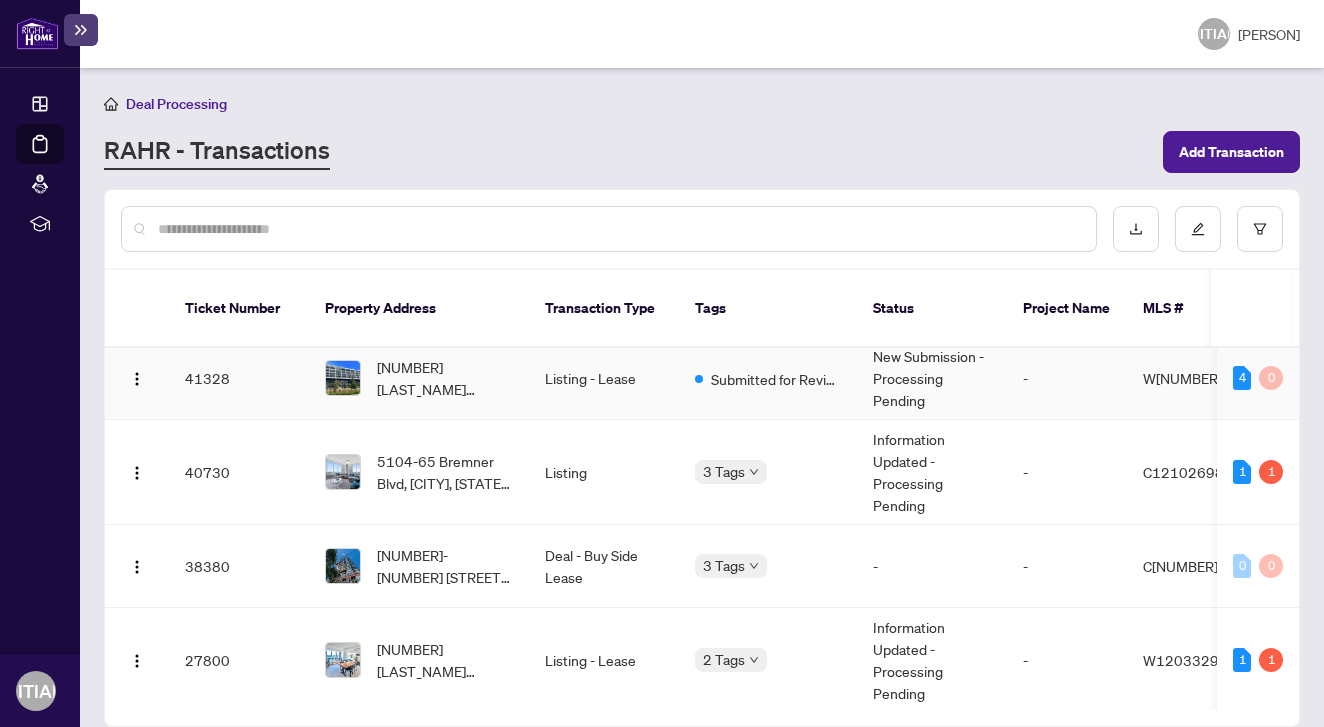 scroll, scrollTop: 95, scrollLeft: 2, axis: both 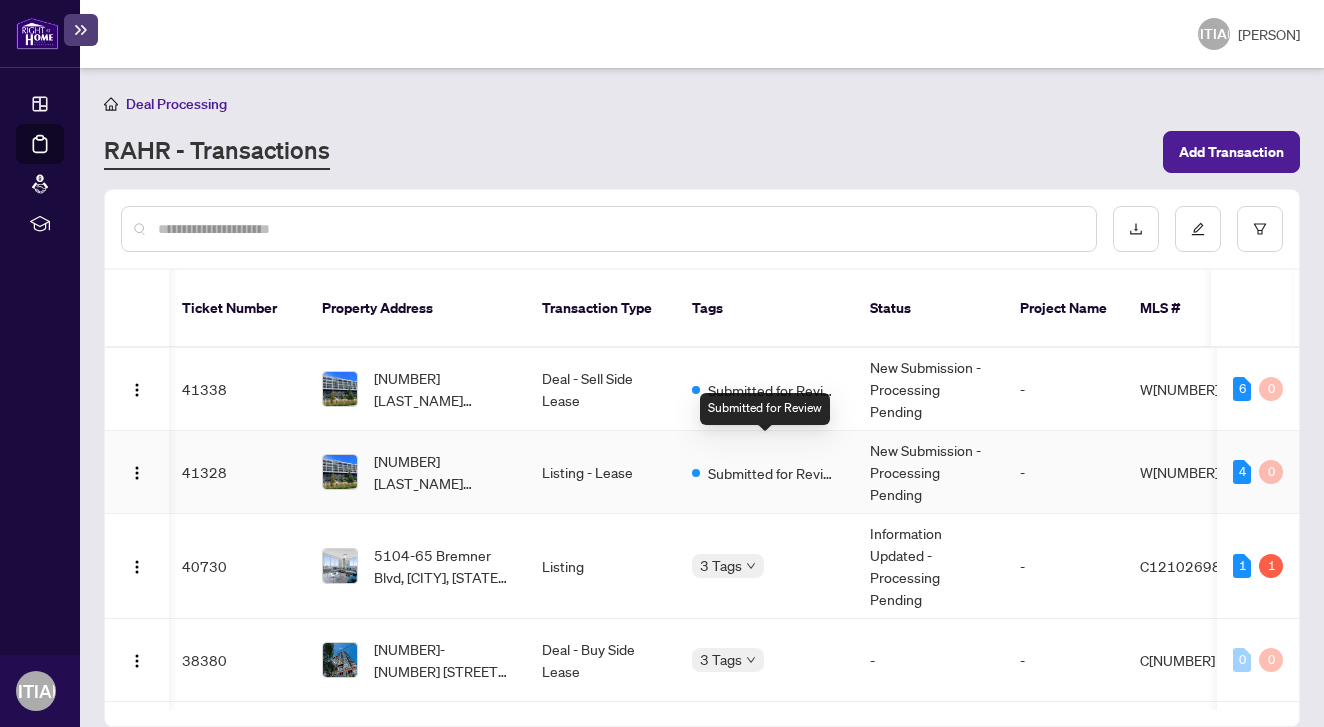 click on "Submitted for Review" at bounding box center [773, 473] 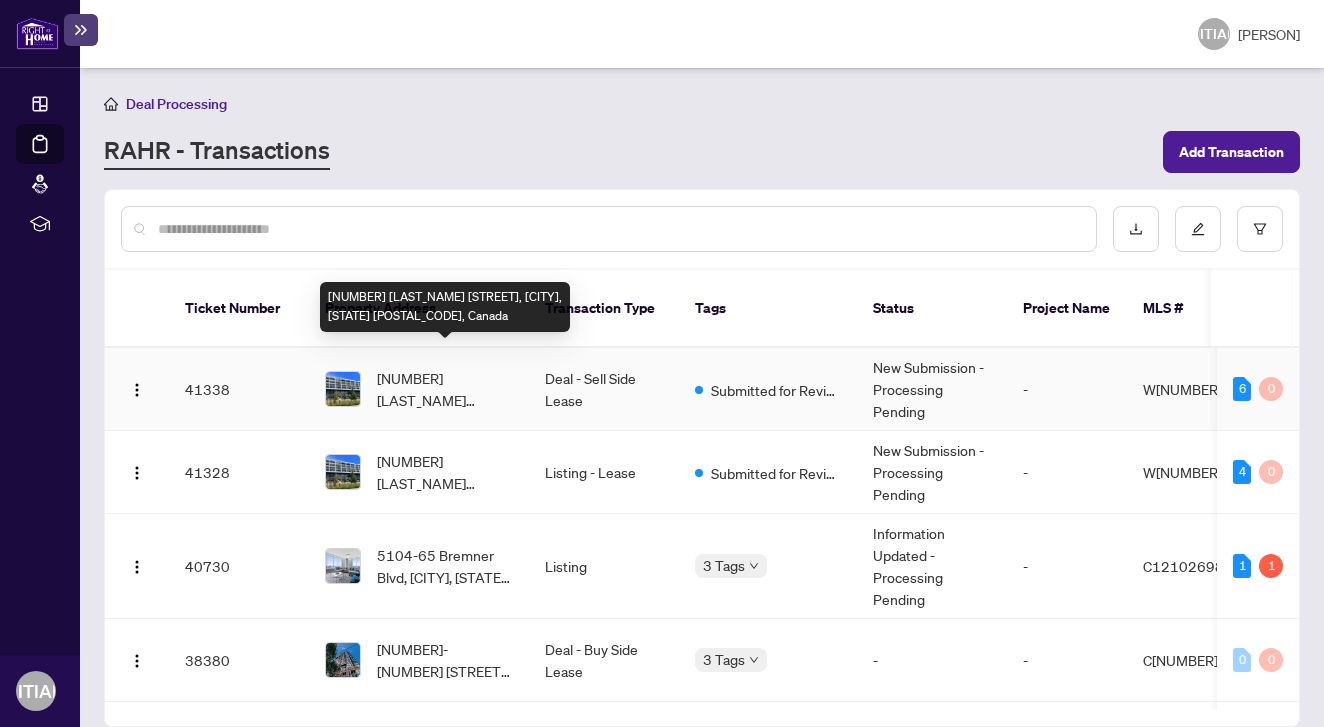 click on "[NUMBER] [LAST_NAME] [STREET], [CITY], [STATE] [POSTAL_CODE], Canada" at bounding box center (445, 389) 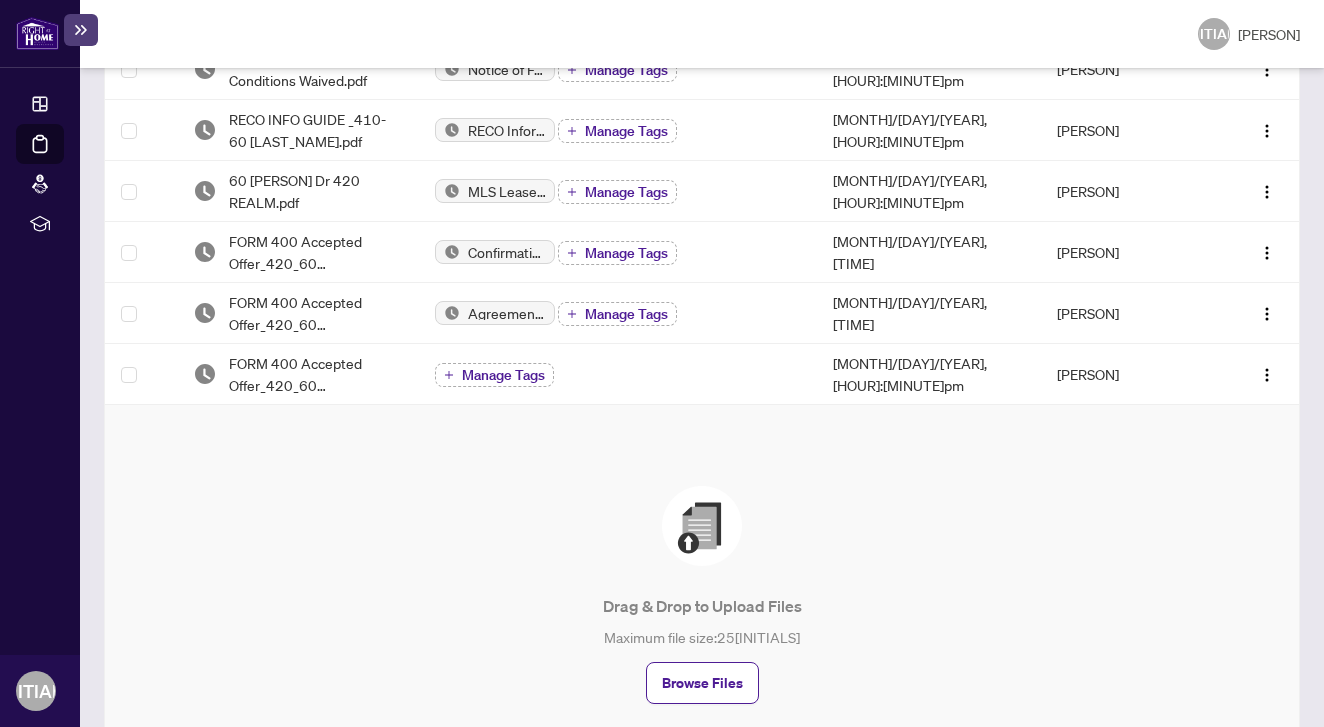 scroll, scrollTop: 500, scrollLeft: 0, axis: vertical 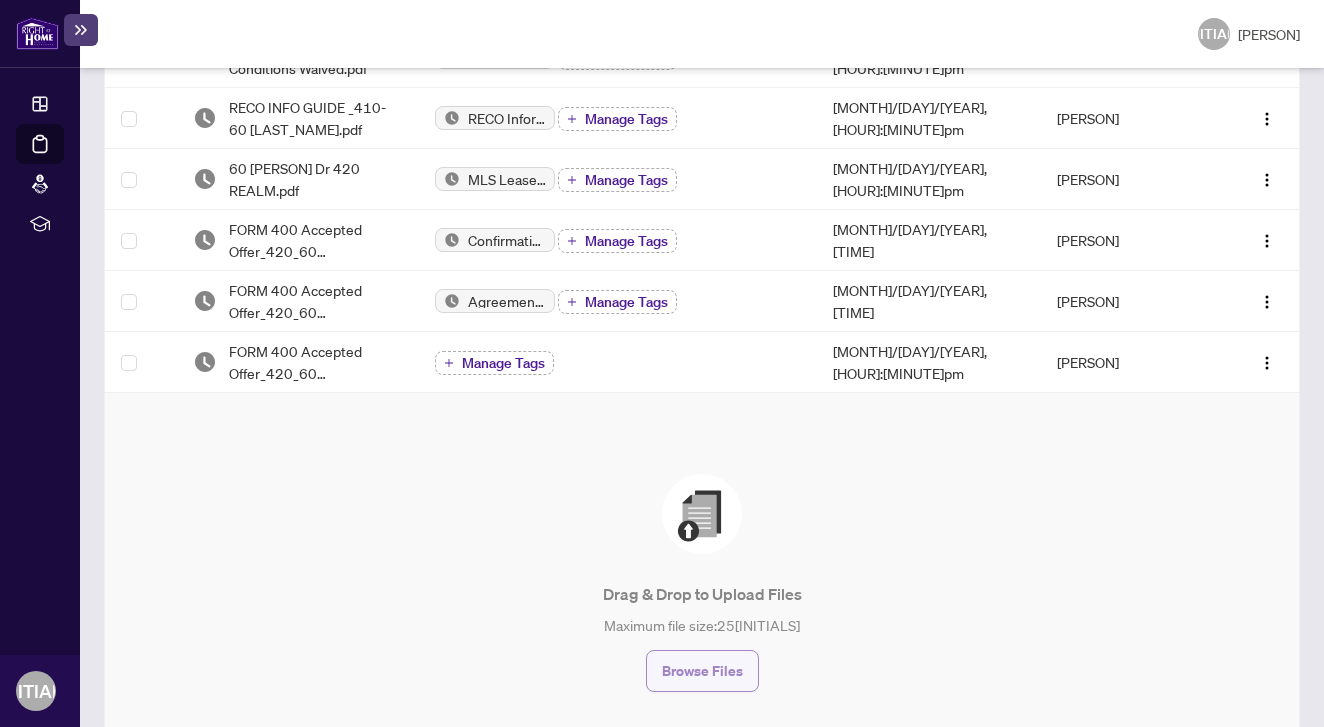 click on "Browse Files" at bounding box center (702, 671) 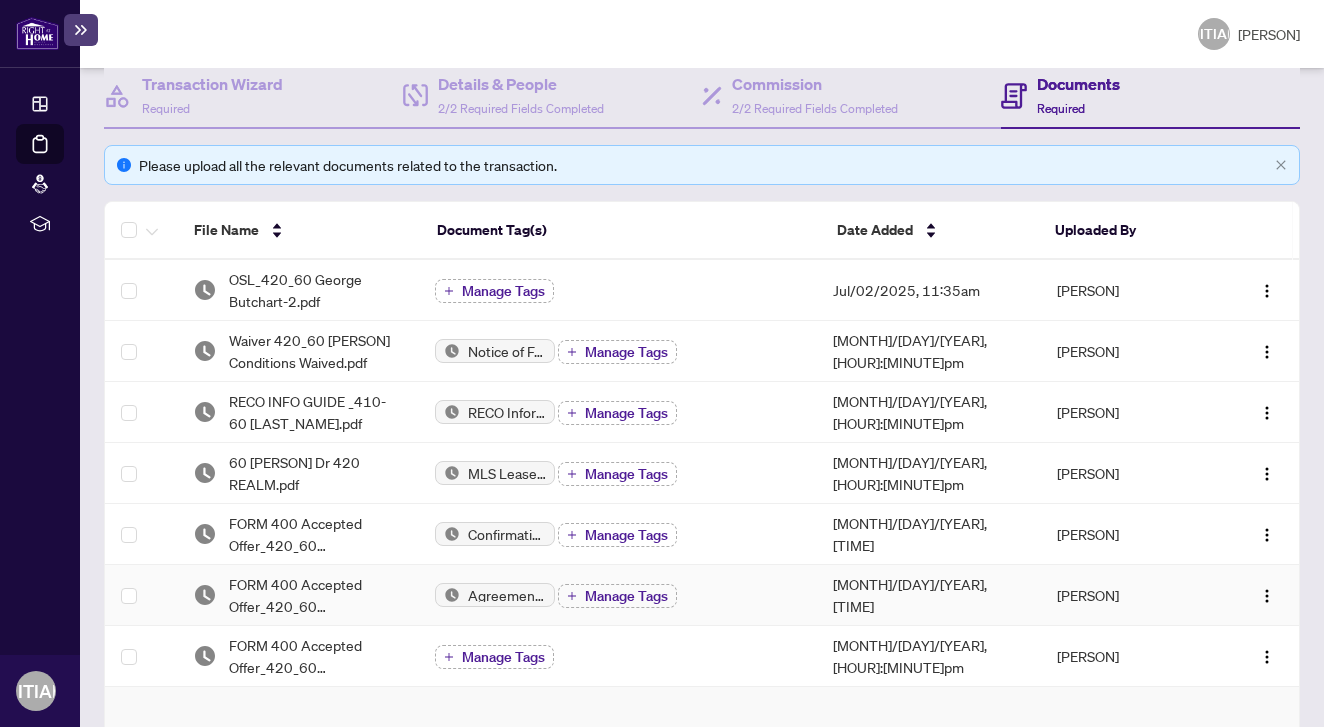 scroll, scrollTop: 281, scrollLeft: 0, axis: vertical 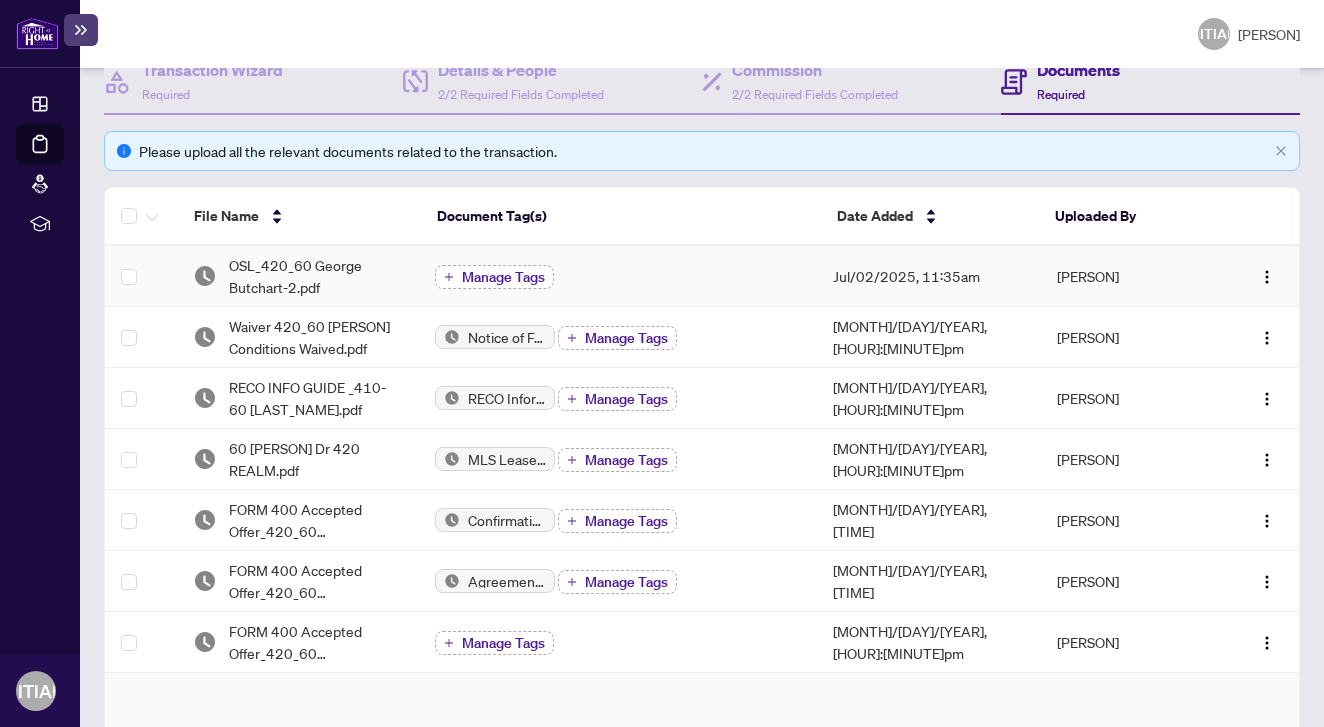 click on "Manage Tags" at bounding box center (494, 277) 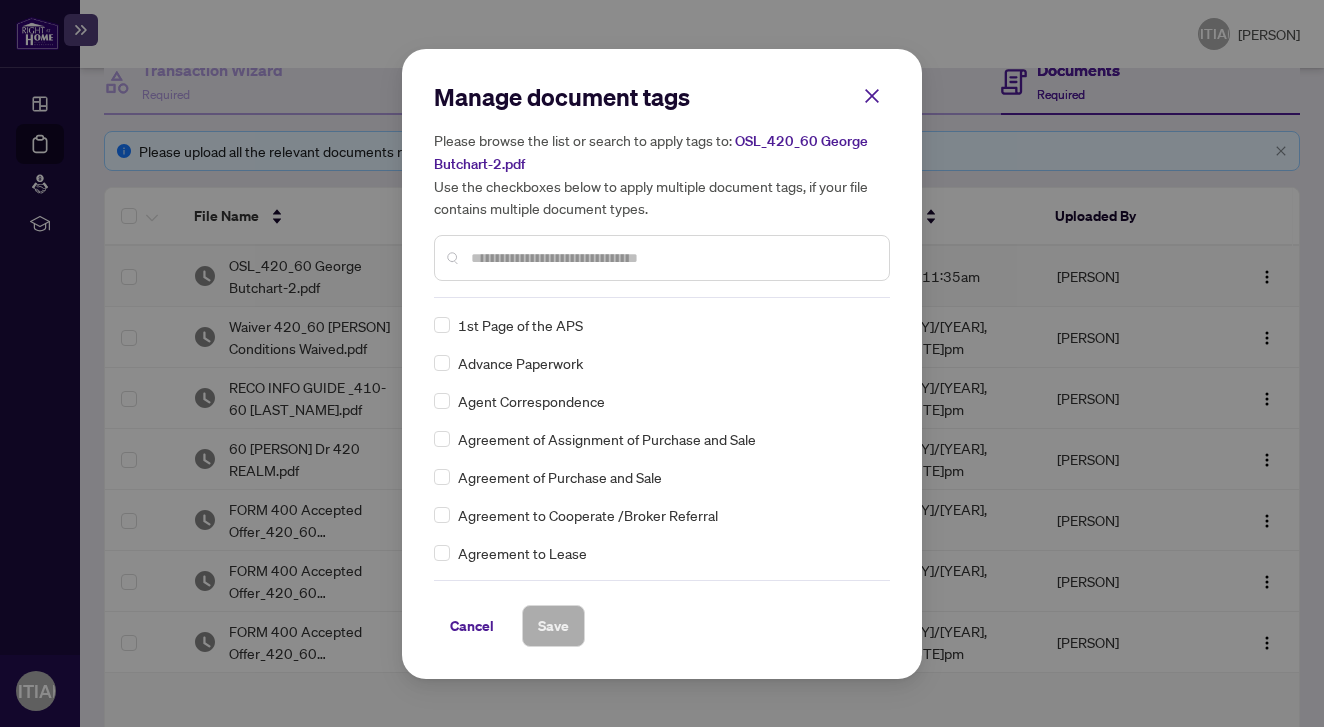 click on "Manage document tags Please browse the list or search to apply tags to: OSL_420_60 [LAST_NAME]-2.pdf Use the checkboxes below to apply multiple document tags, if your file contains multiple document types. 1st Page of the APS Advance Paperwork Agent Correspondence Agreement of Assignment of Purchase and Sale Agreement of Purchase and Sale Agreement to Cooperate /Broker Referral Agreement to Lease Articles of Incorporation Back to Vendor Letter Belongs to Another Transaction Builder's Consent Buyer Designated Representation Agreement Buyer Designated Representation Agreement Buyers Lawyer Information Certificate of Estate Trustee(s) Client Refused to Sign Closing Date Change Co-op Brokerage Commission Statement Co-op EFT Co-operating Indemnity Agreement Commission Adjustment Commission Agreement Commission Calculation Commission Statement Sent Commission Statement Sent to Landlord Commission Statement Sent to Lawyer Commission Statement Sent to Listing Brokerage Commission Statement Sent to Vendor" at bounding box center (662, 364) 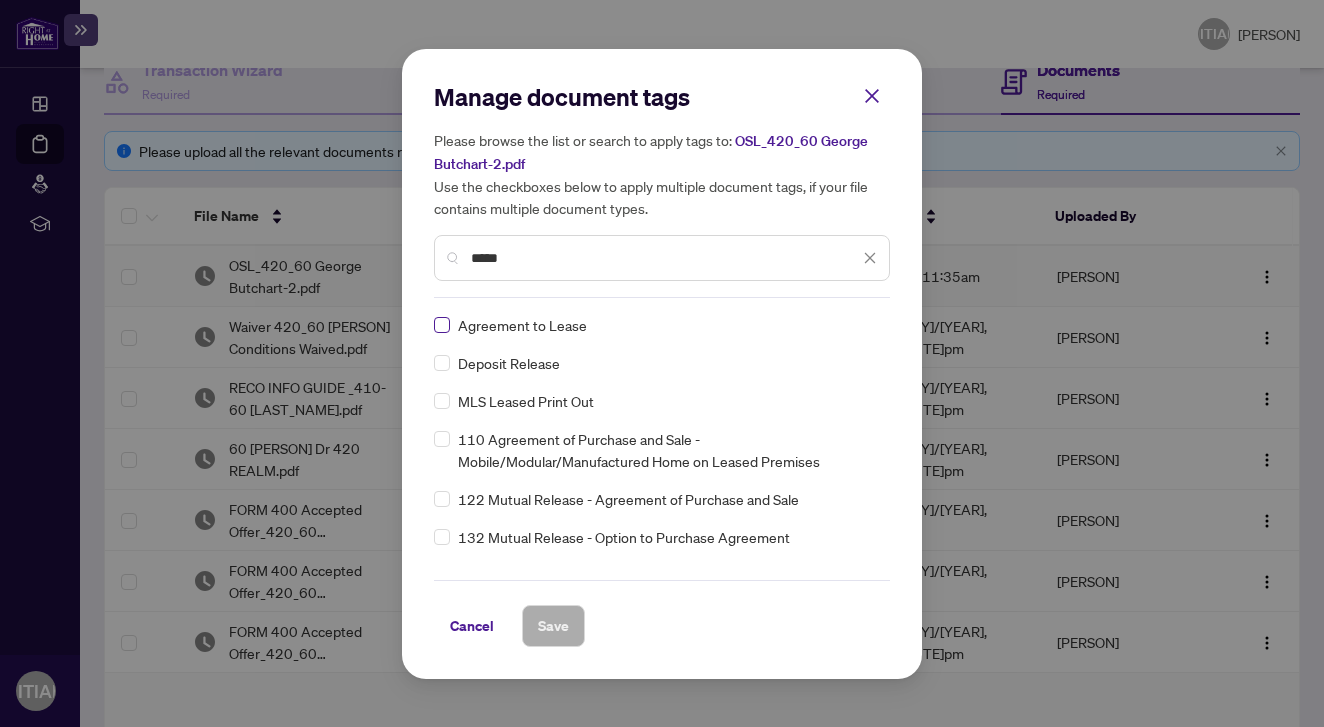 scroll, scrollTop: 0, scrollLeft: 0, axis: both 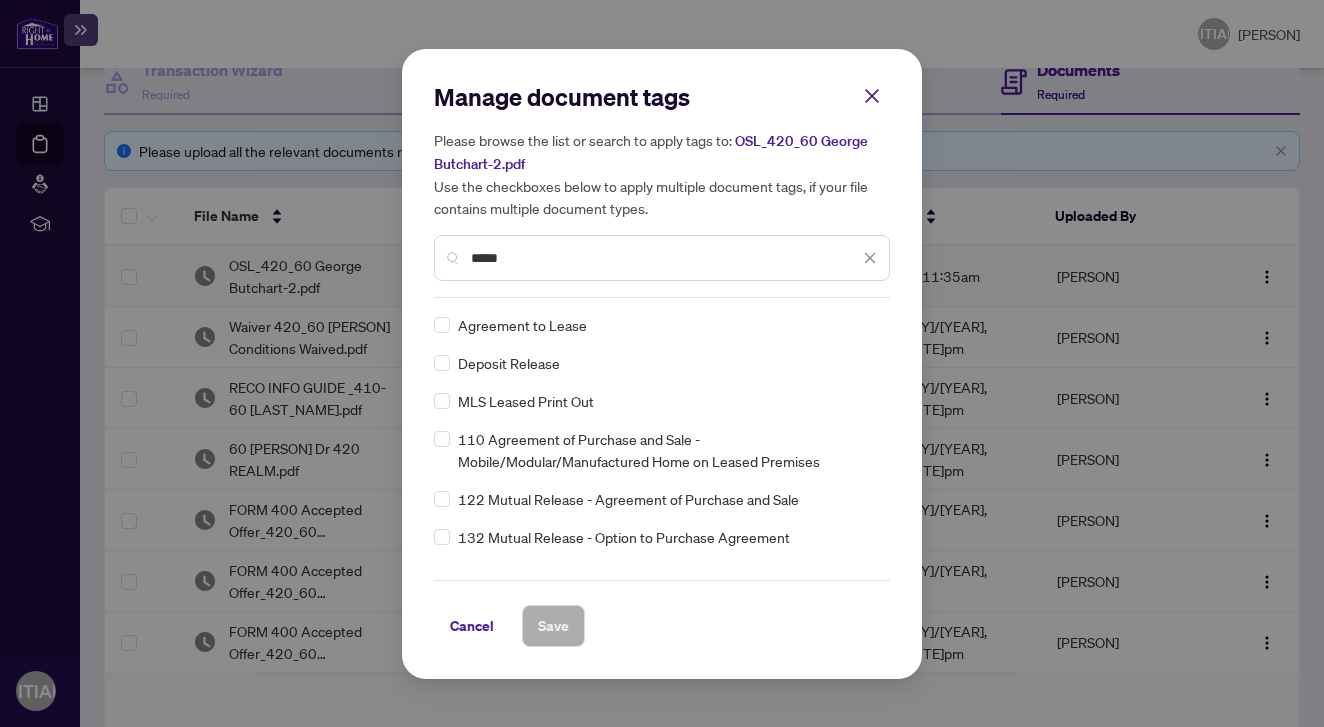 type on "*****" 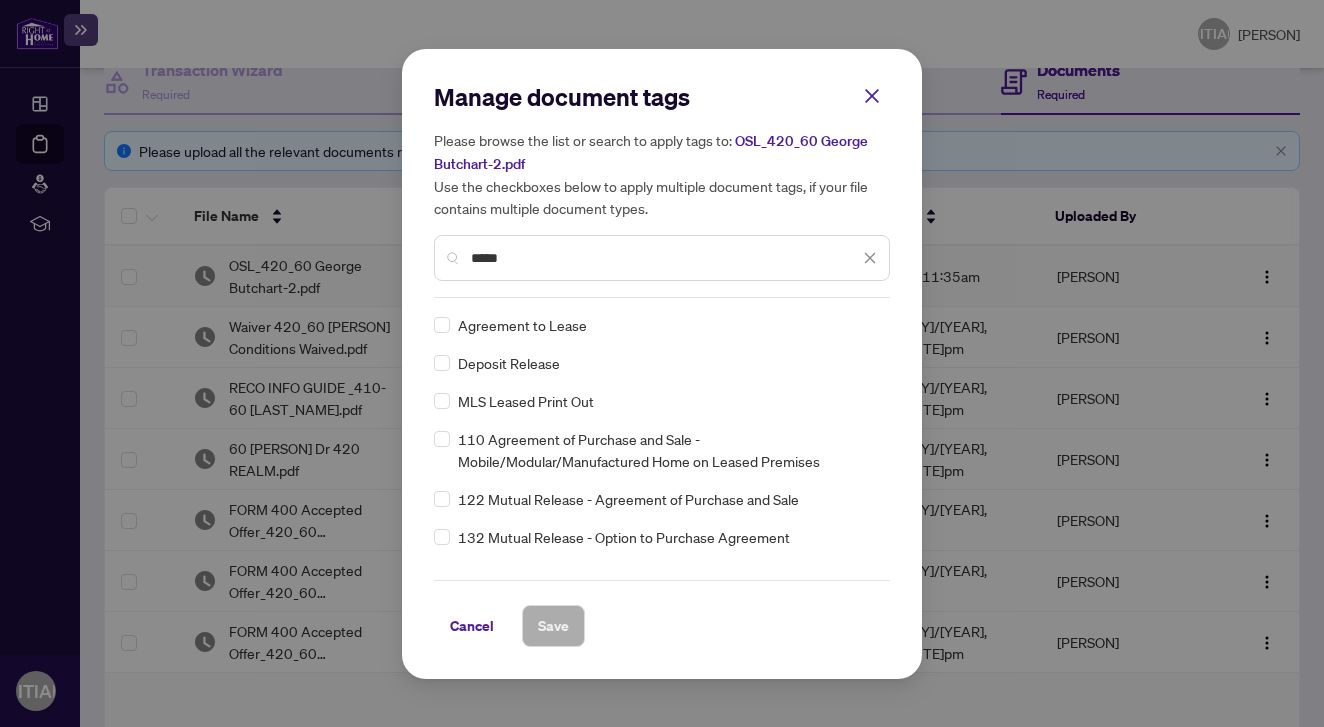click on "Agreement to Lease" at bounding box center [656, 325] 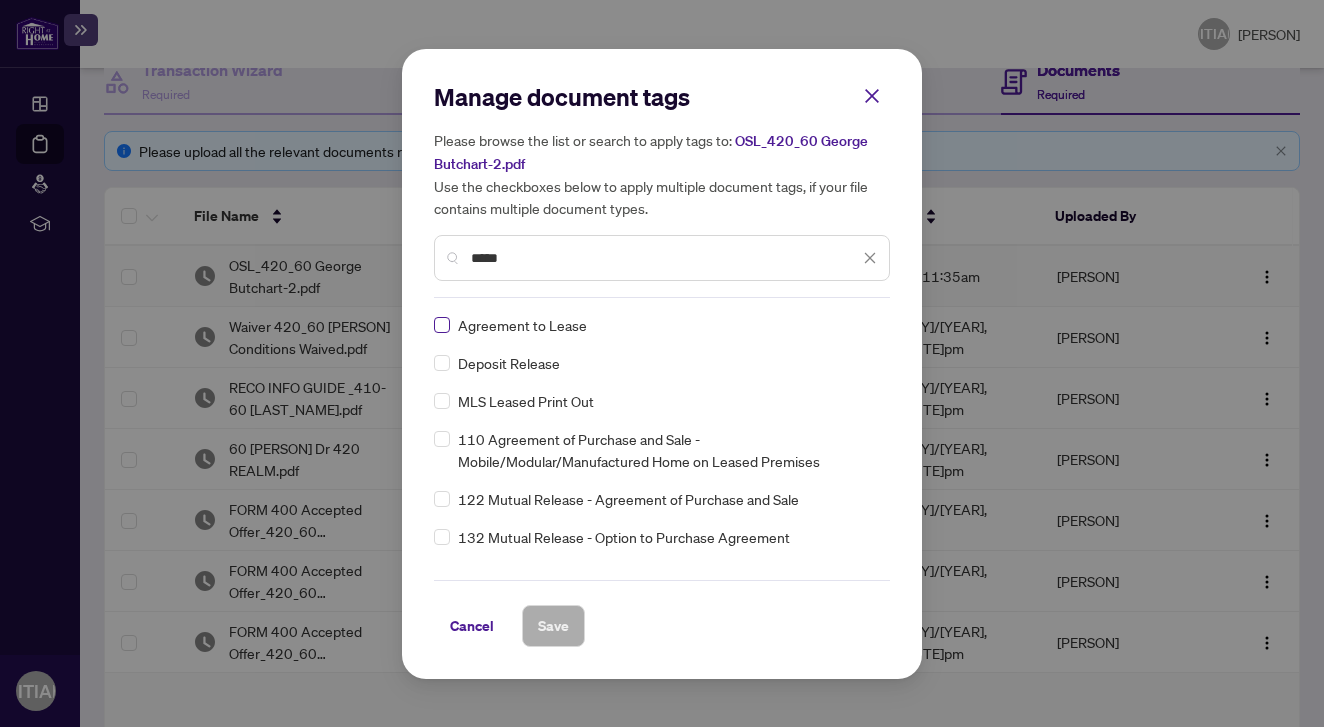 click at bounding box center (442, 325) 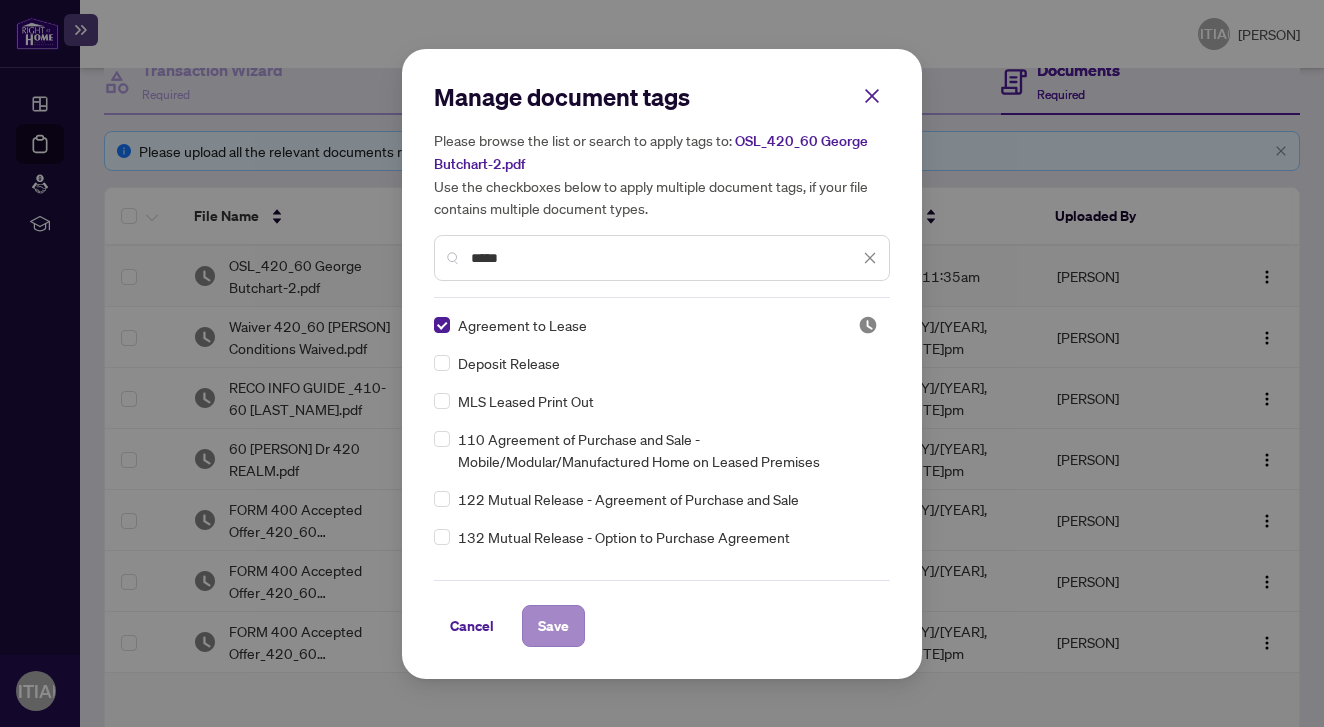 click on "Save" at bounding box center [553, 626] 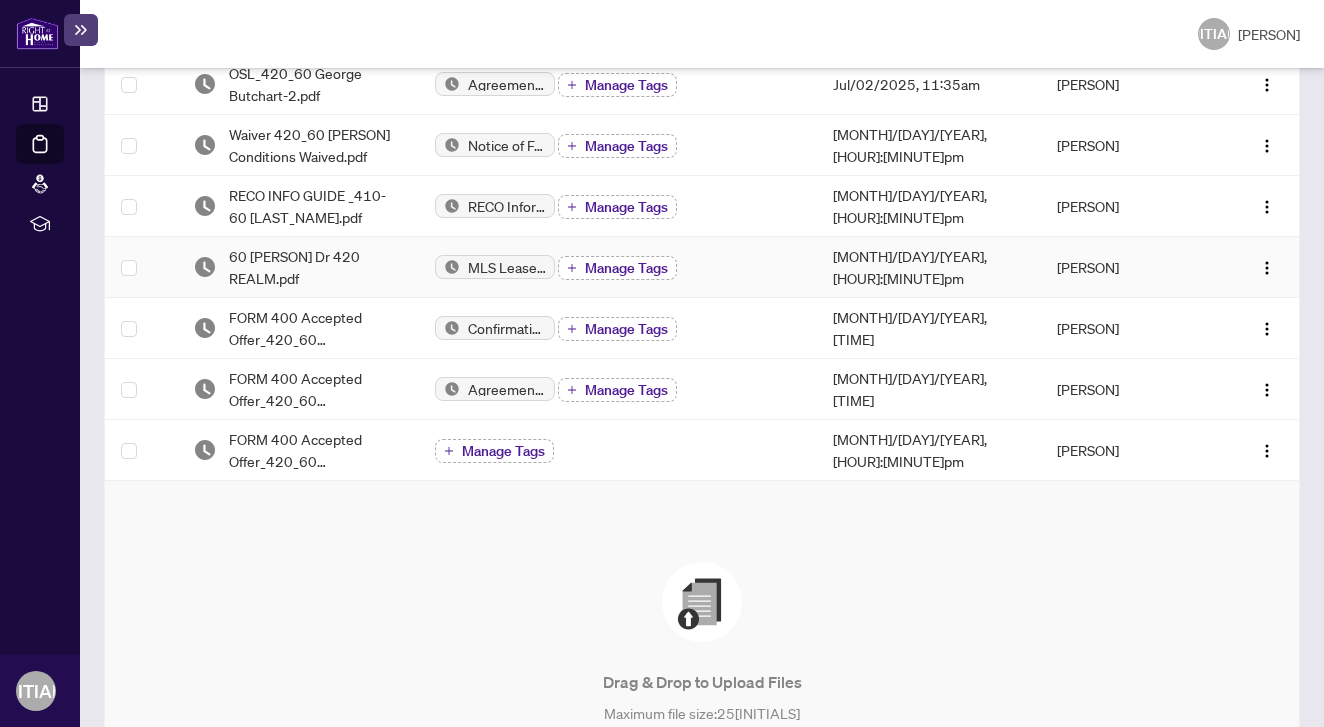 scroll, scrollTop: 472, scrollLeft: 0, axis: vertical 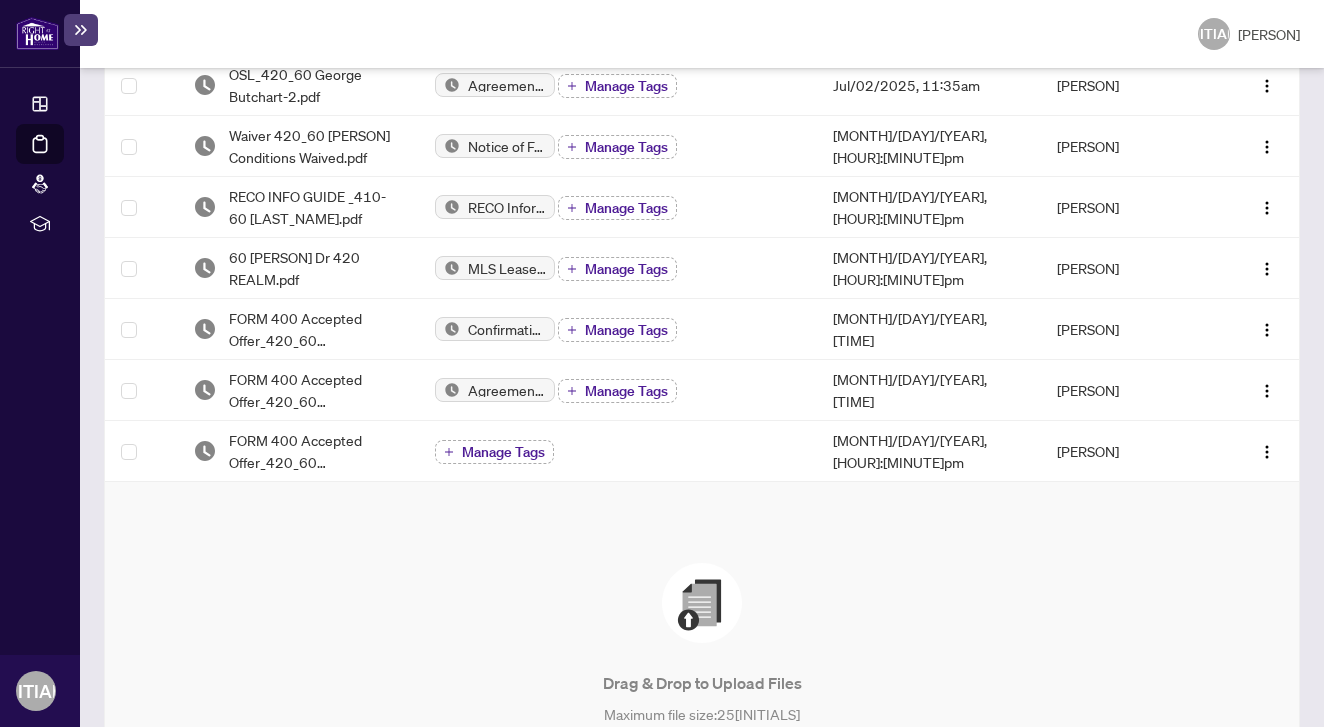 click on "Browse Files" at bounding box center (702, 760) 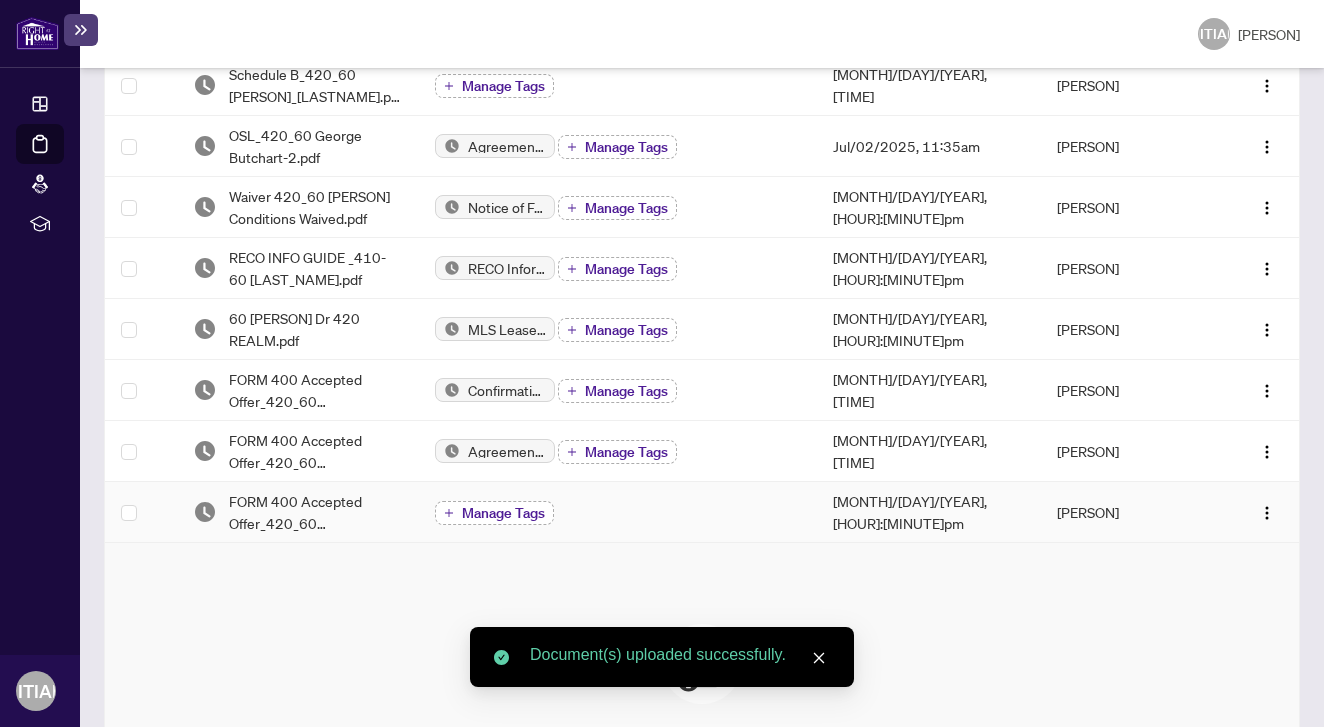 click on "Manage Tags" at bounding box center [503, 513] 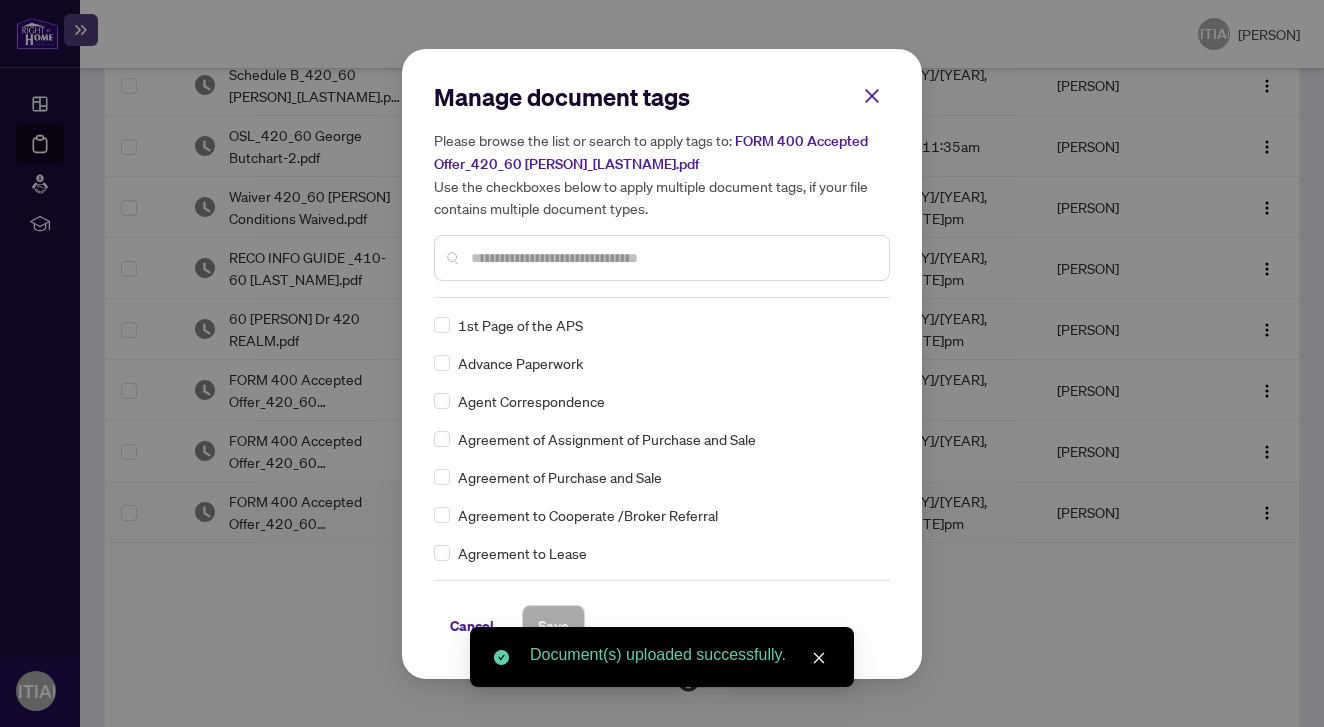click on "Manage document tags Please browse the list or search to apply tags to:   FORM 400 Accepted Offer_420_60 [LAST NAME].pdf   Use the checkboxes below to apply multiple document tags, if your file contains multiple document types.   1st Page of the APS Advance Paperwork Agent Correspondence Agreement of Assignment of Purchase and Sale Agreement of Purchase and Sale Agreement to Cooperate /Broker Referral Agreement to Lease Articles of Incorporation Back to Vendor Letter Belongs to Another Transaction Builder's Consent Buyer Designated Representation Agreement Buyer Designated Representation Agreement Buyers Lawyer Information Certificate of Estate Trustee(s) Client Refused to Sign Closing Date Change Co-op Brokerage Commission Statement Co-op EFT Co-operating Indemnity Agreement Commission Adjustment Commission Agreement Commission Calculation Commission Statement Sent Commission Statement Sent to Landlord Commission Statement Sent to Lawyer Commission Statement Sent to Listing Brokerage Copy of Deposit Type" at bounding box center (0, 0) 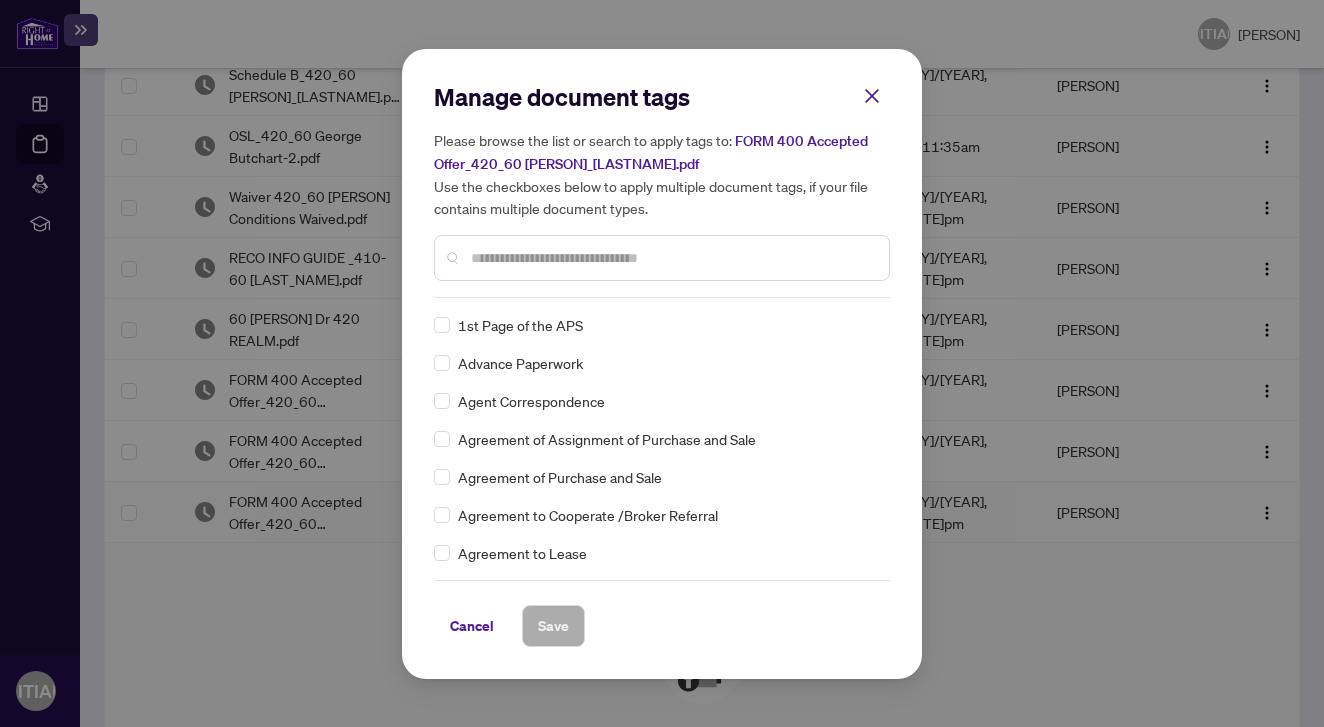 click at bounding box center (672, 258) 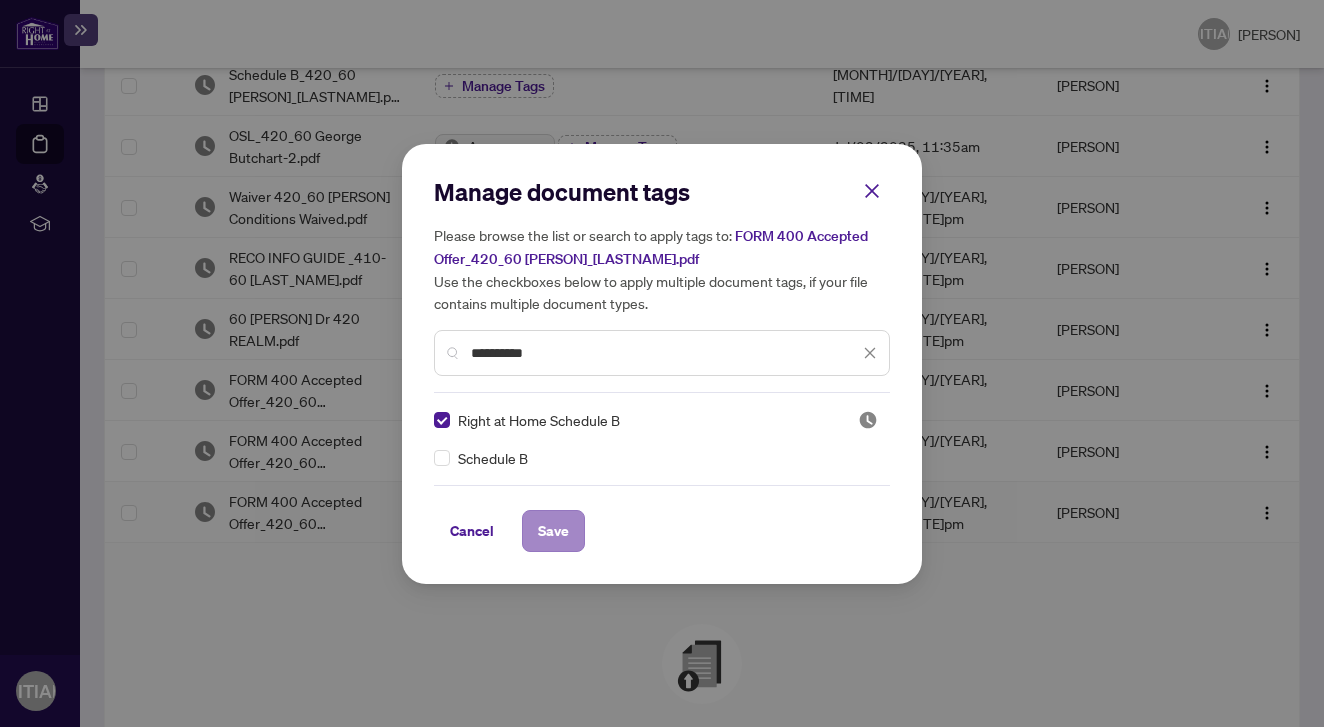 click on "Save" at bounding box center [0, 0] 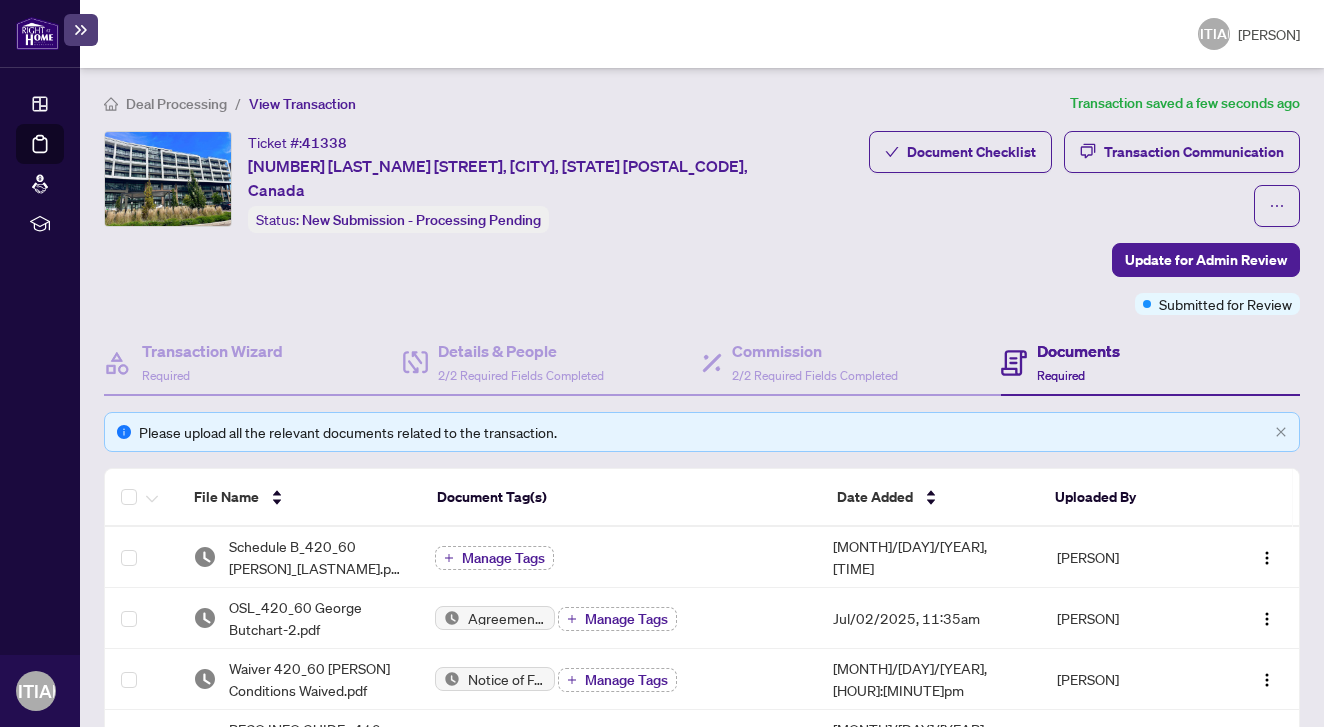 scroll, scrollTop: 0, scrollLeft: 0, axis: both 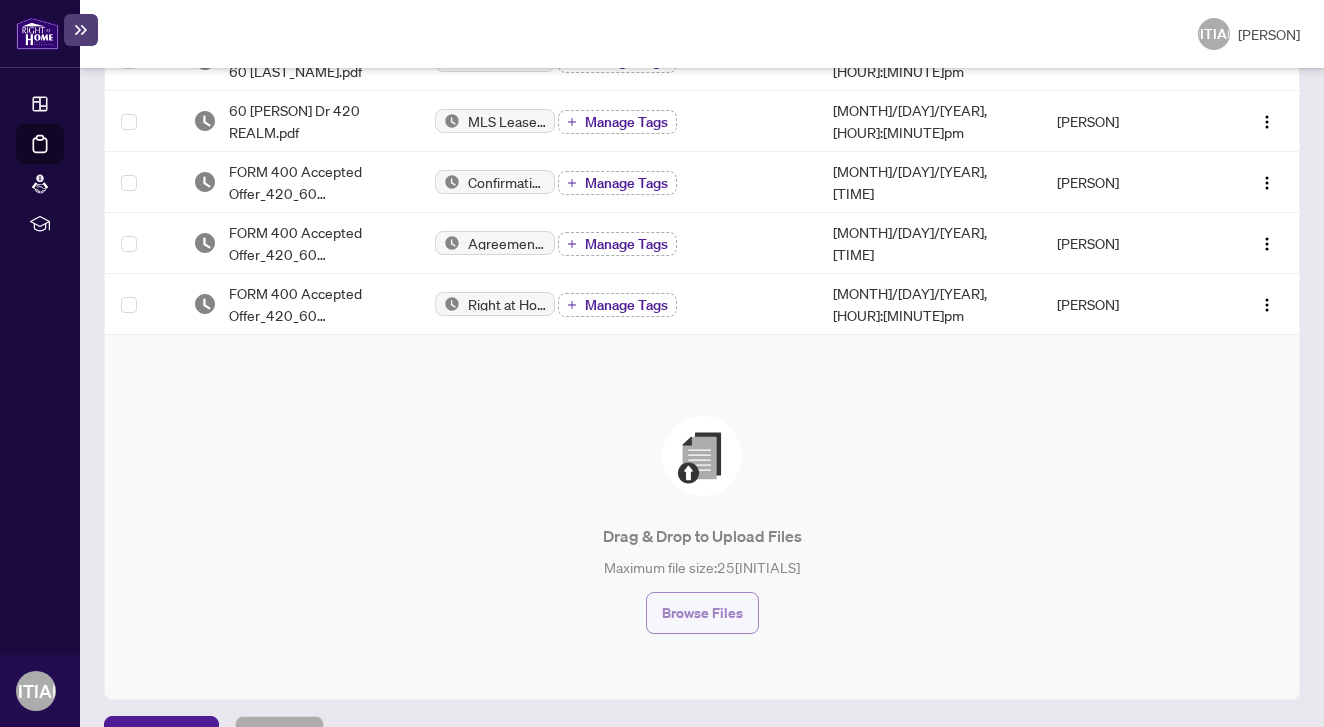 click on "Browse Files" at bounding box center (702, 613) 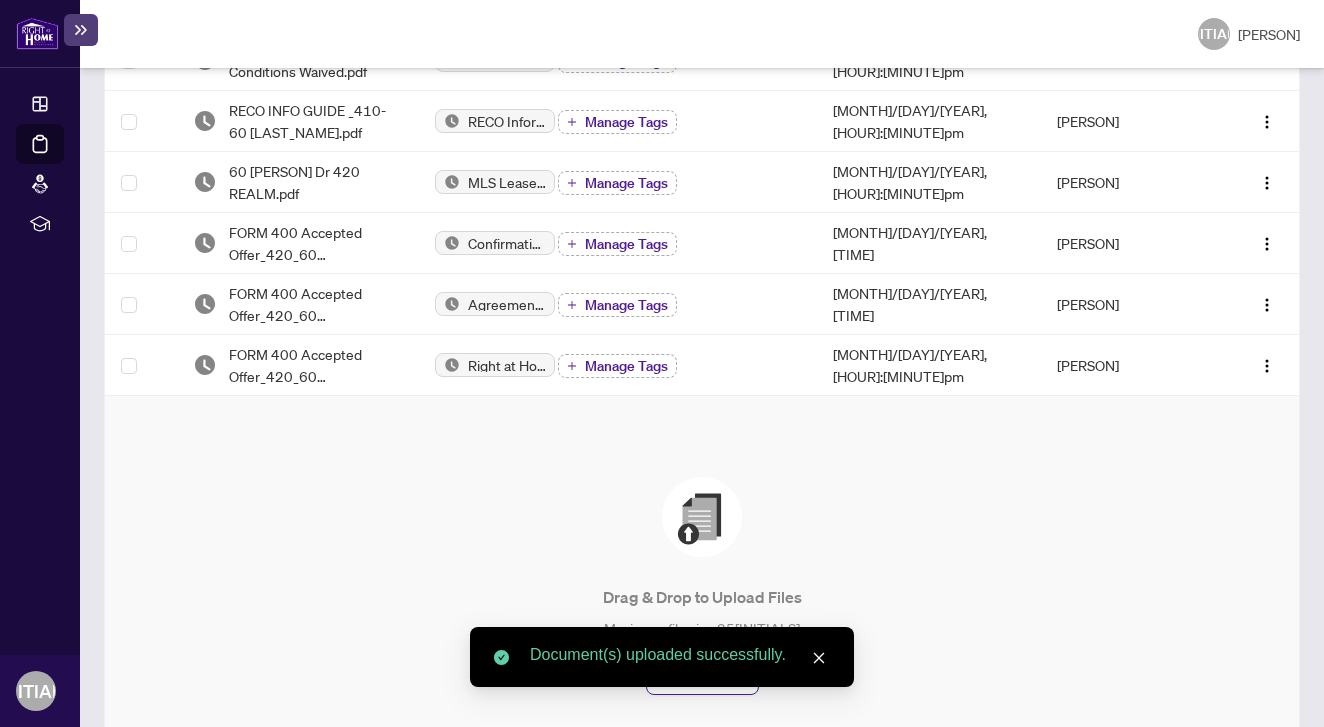 click at bounding box center [819, 658] 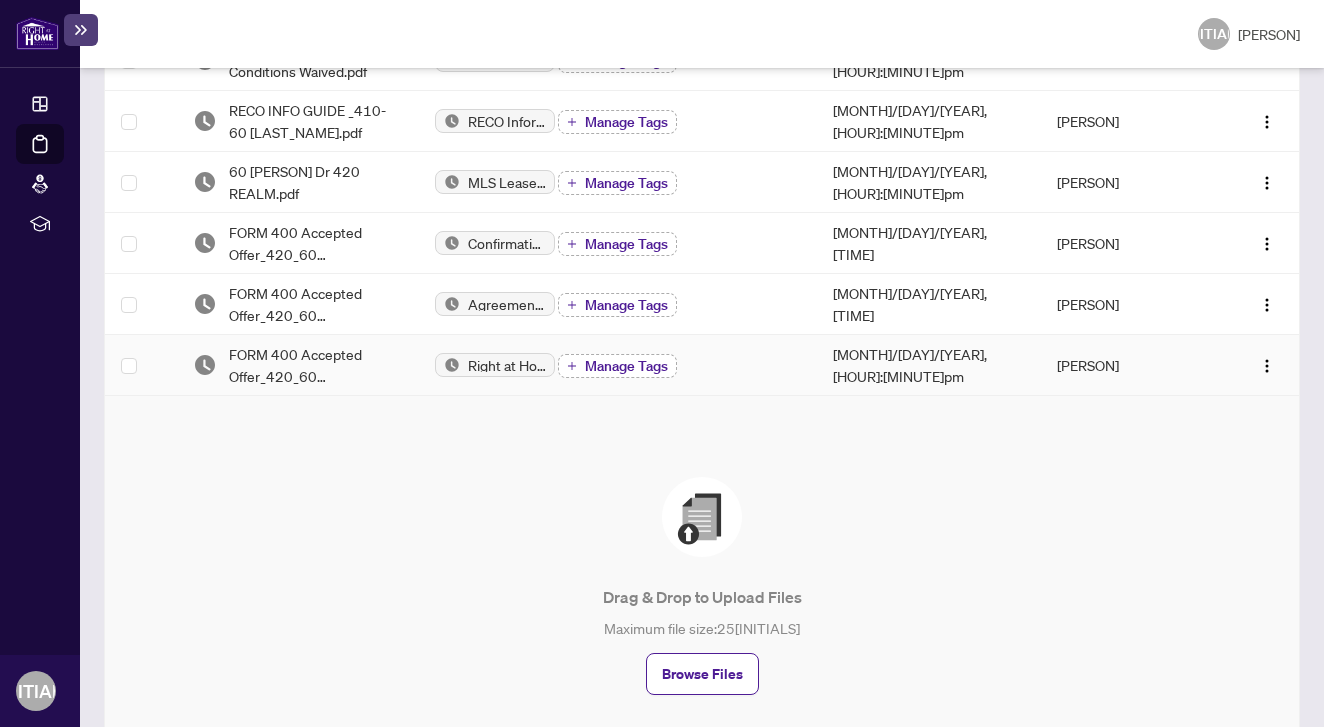 click on "Manage Tags" at bounding box center (626, 366) 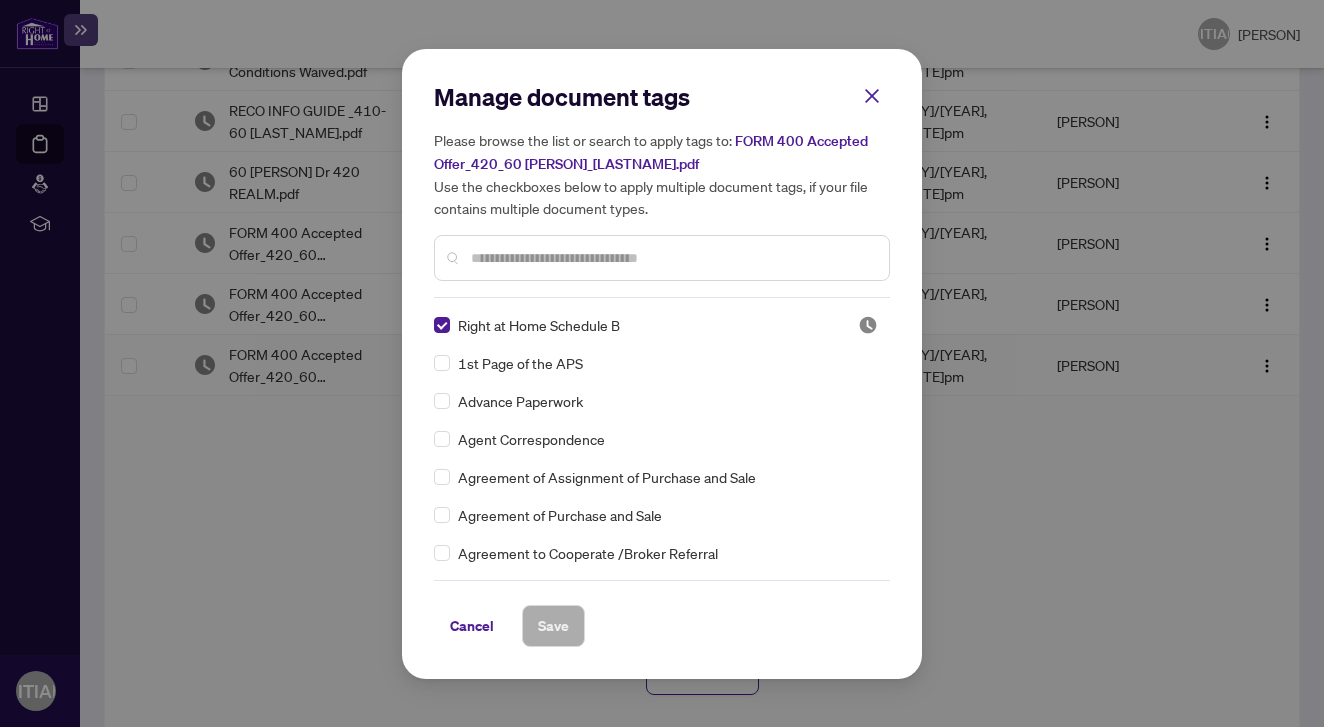 click at bounding box center (672, 258) 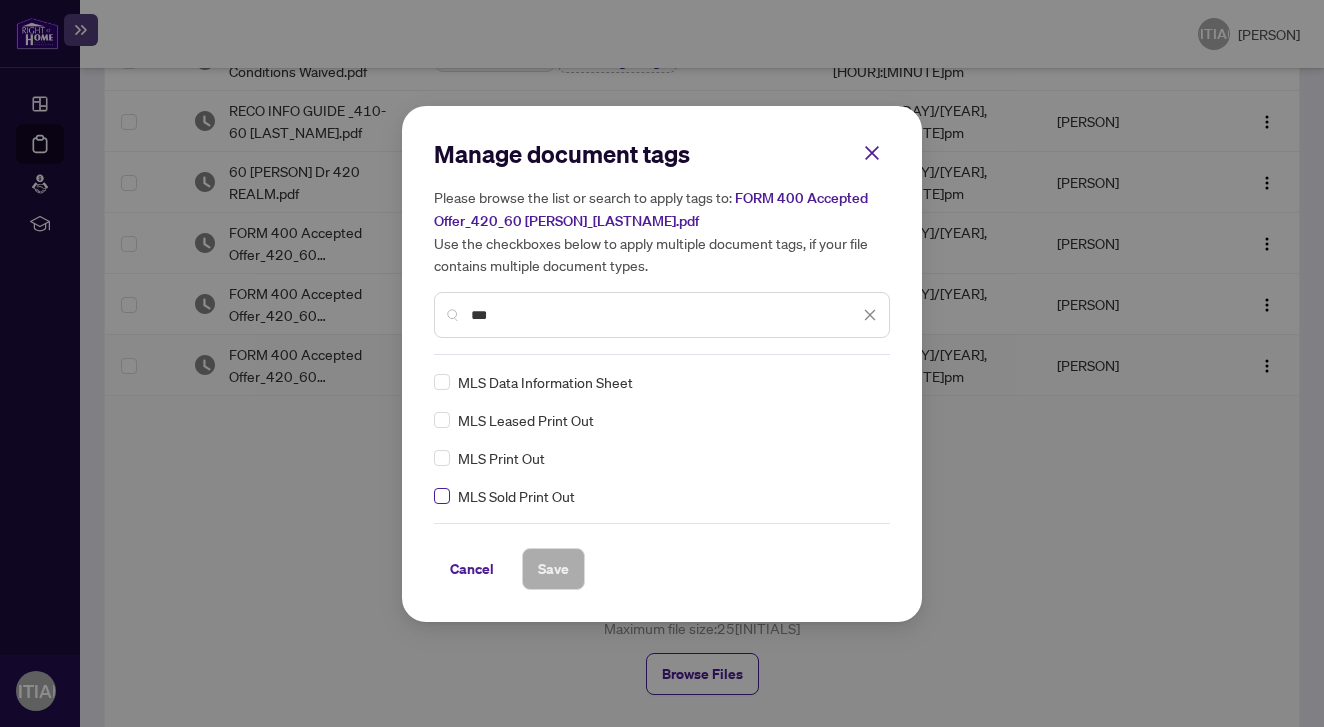 type on "***" 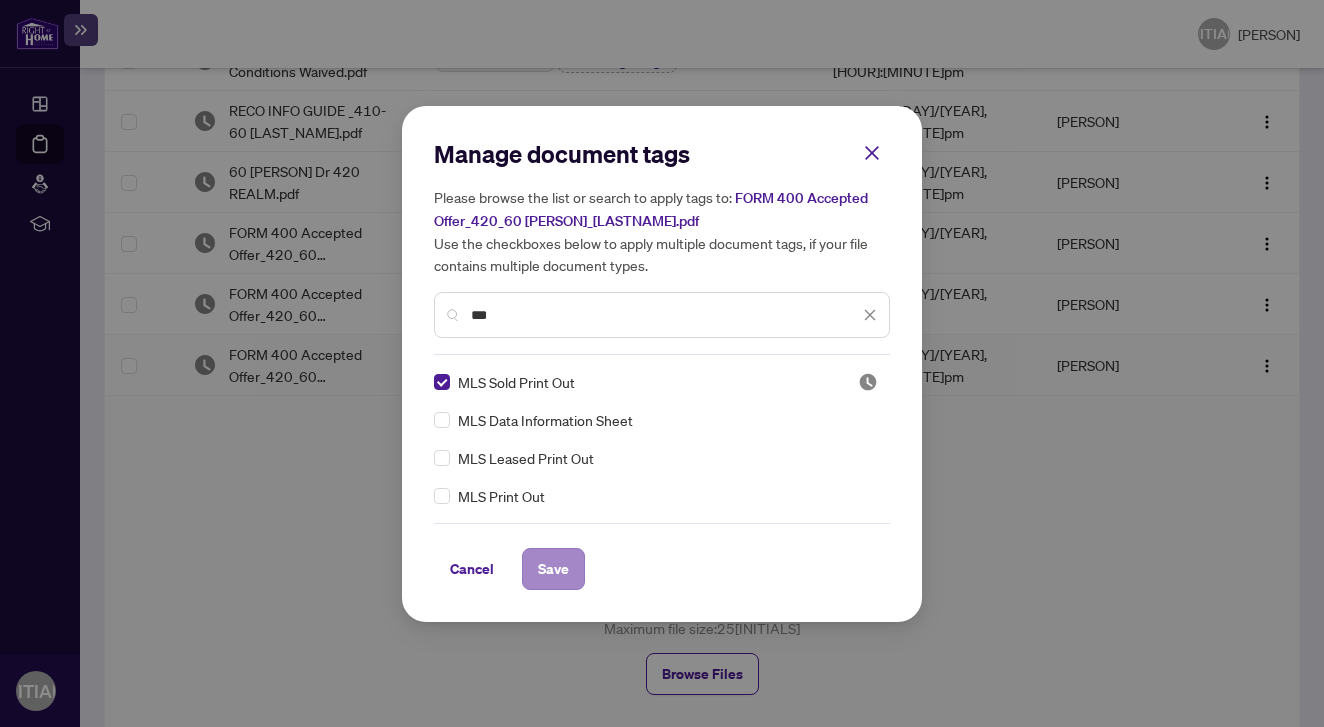 click on "Save" at bounding box center [0, 0] 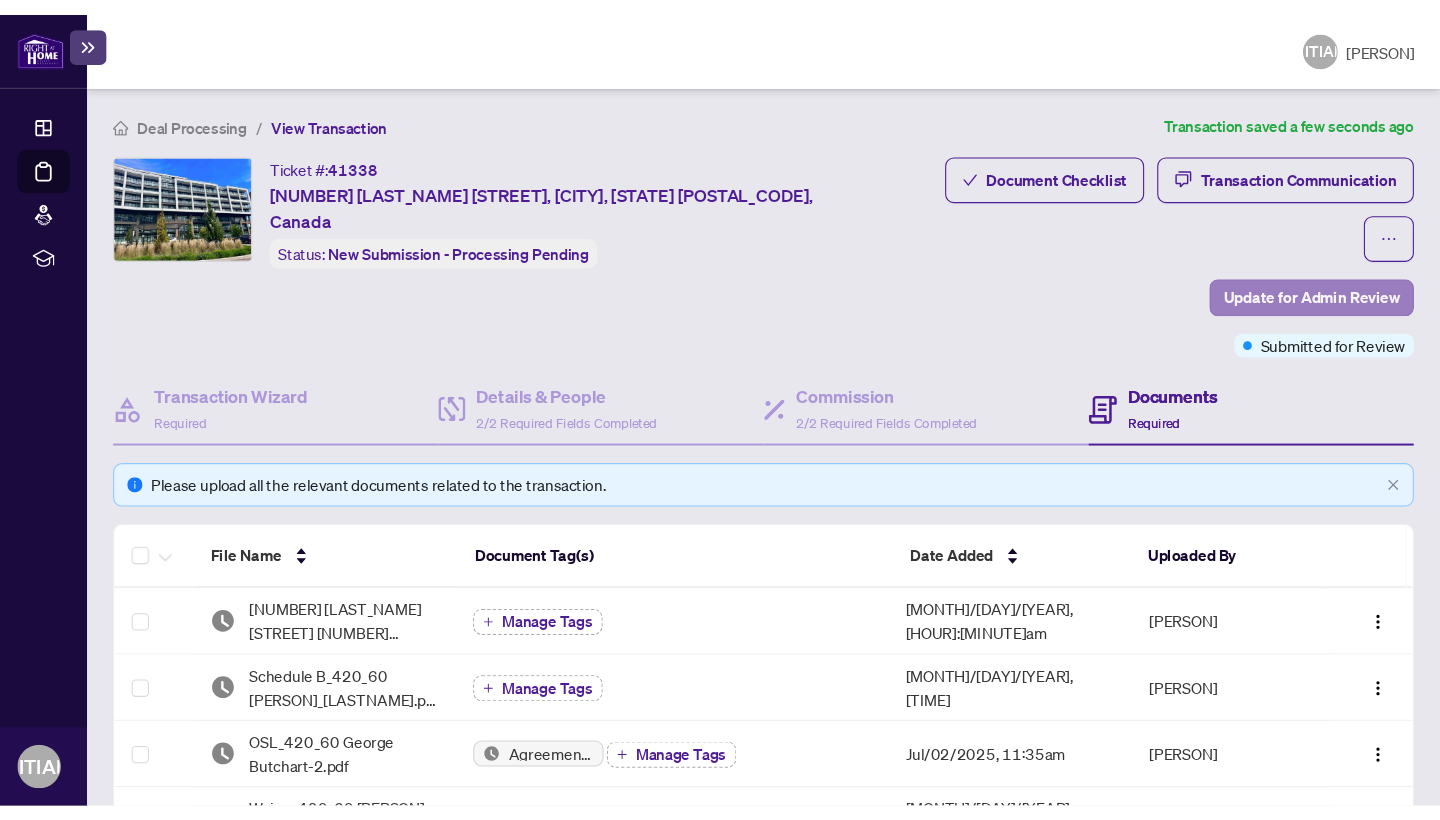 scroll, scrollTop: 0, scrollLeft: 0, axis: both 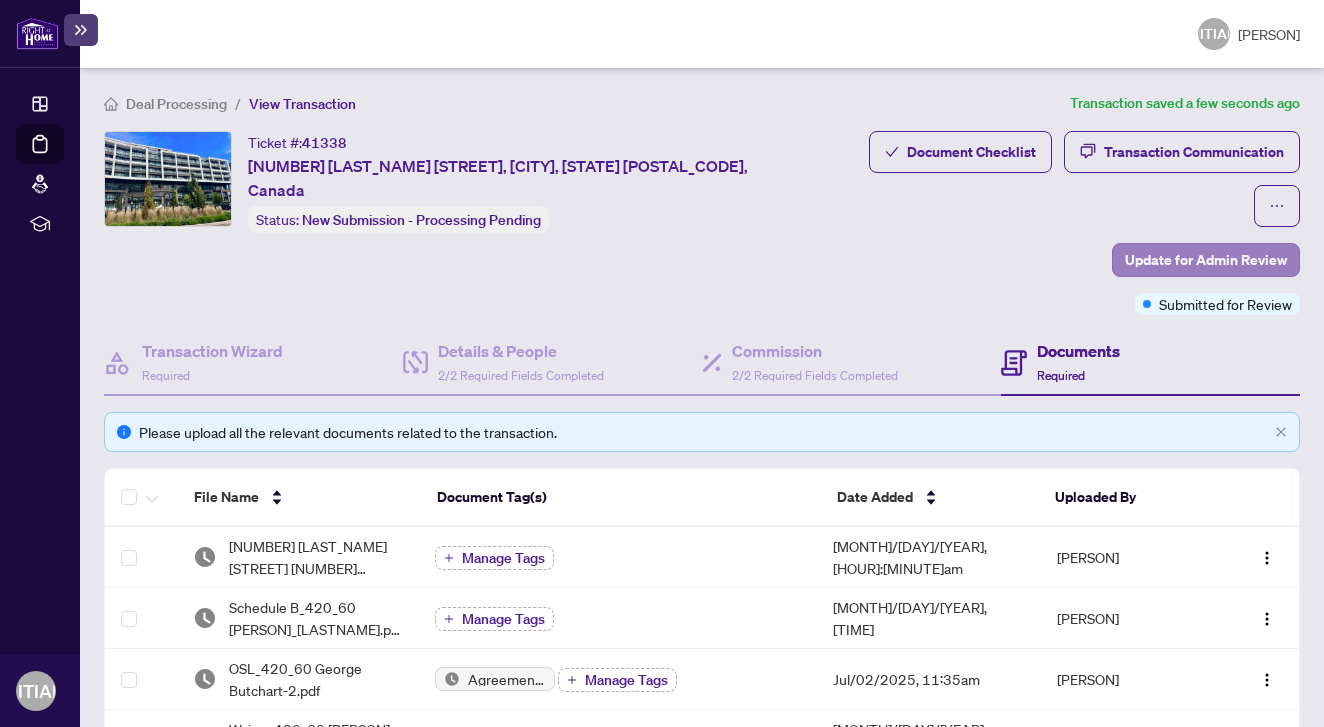 click on "Update for Admin Review" at bounding box center [1206, 260] 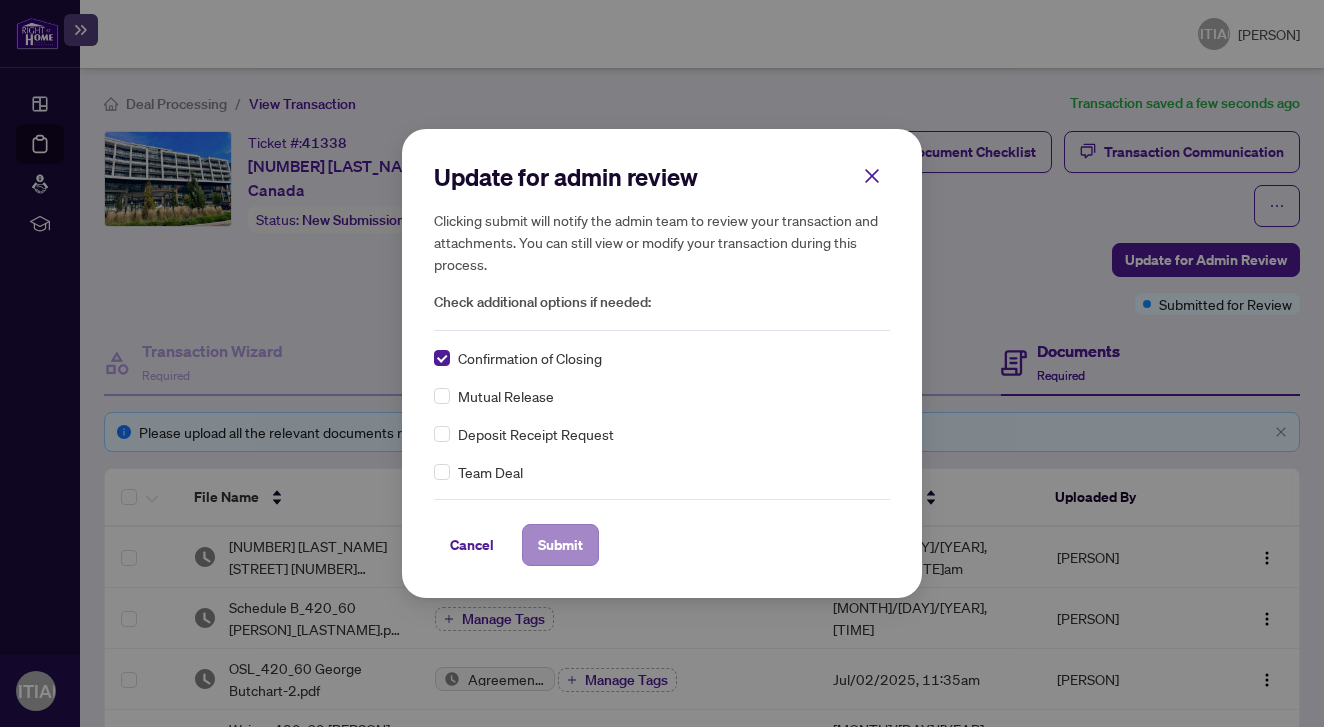 click on "Submit" at bounding box center (0, 0) 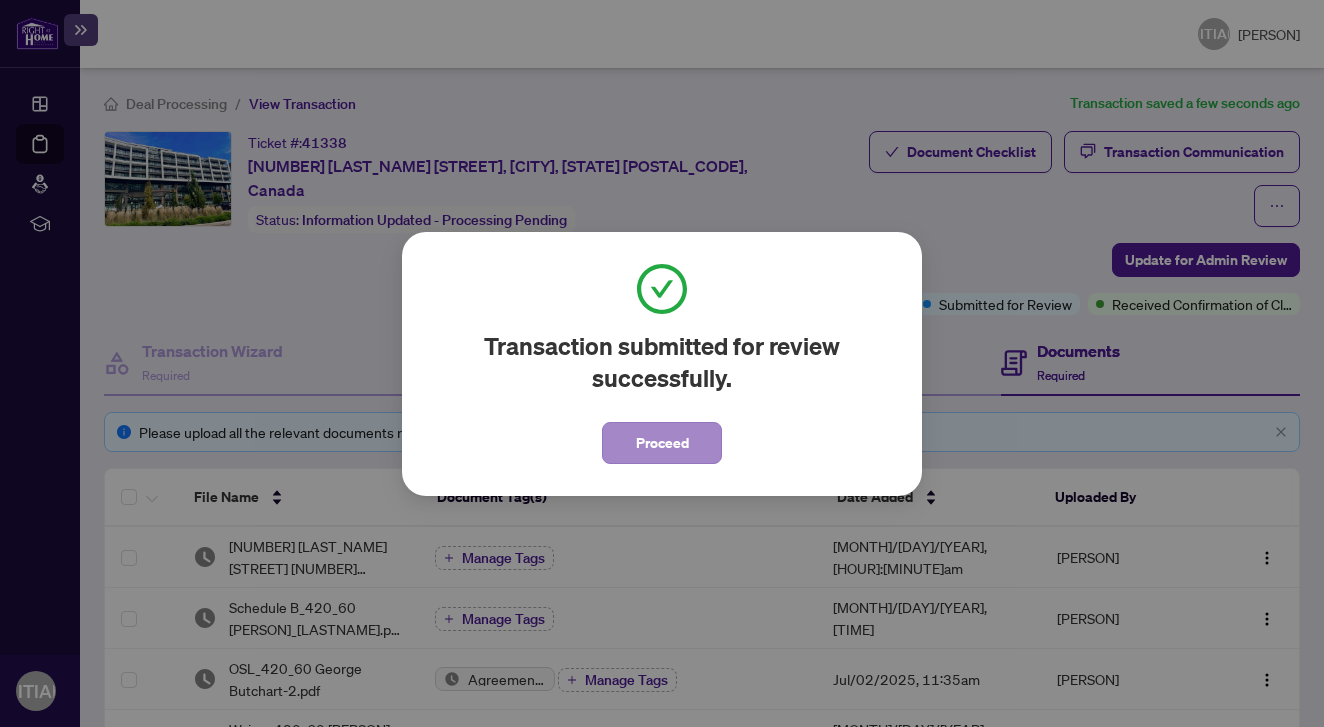 click on "Proceed" at bounding box center (662, 443) 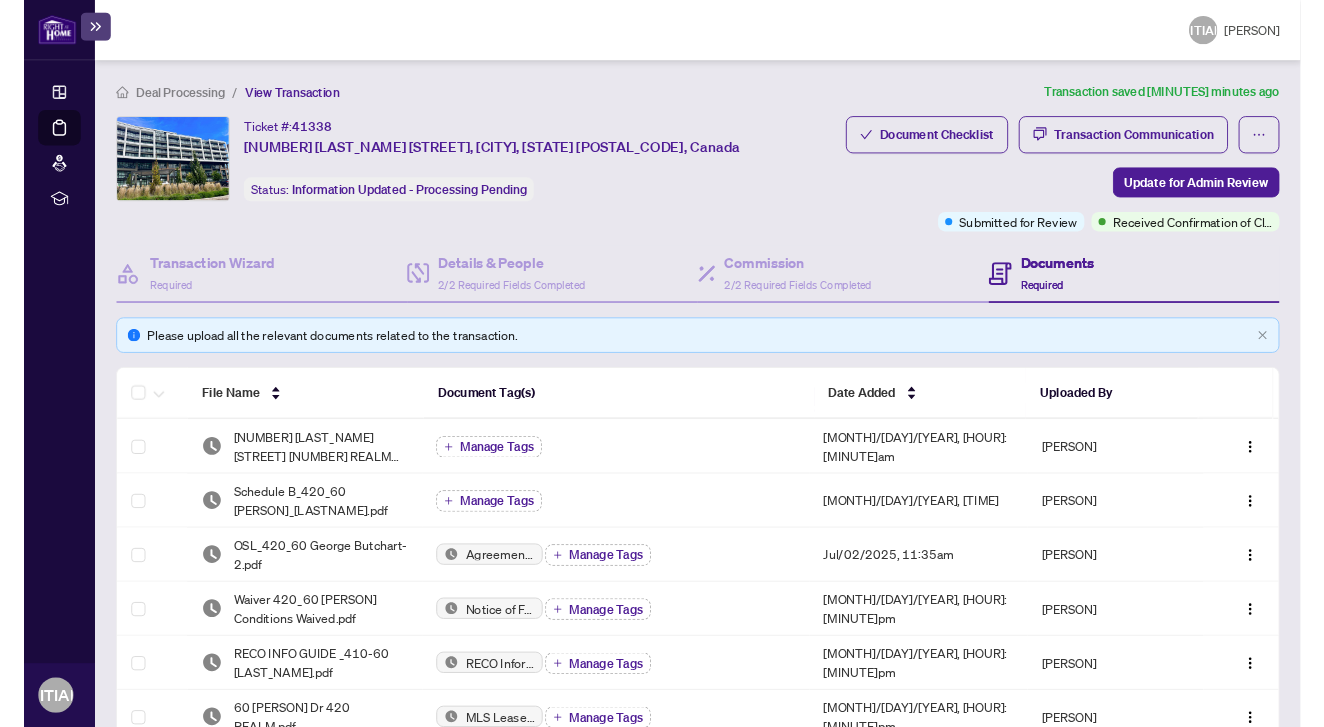 scroll, scrollTop: 0, scrollLeft: 0, axis: both 